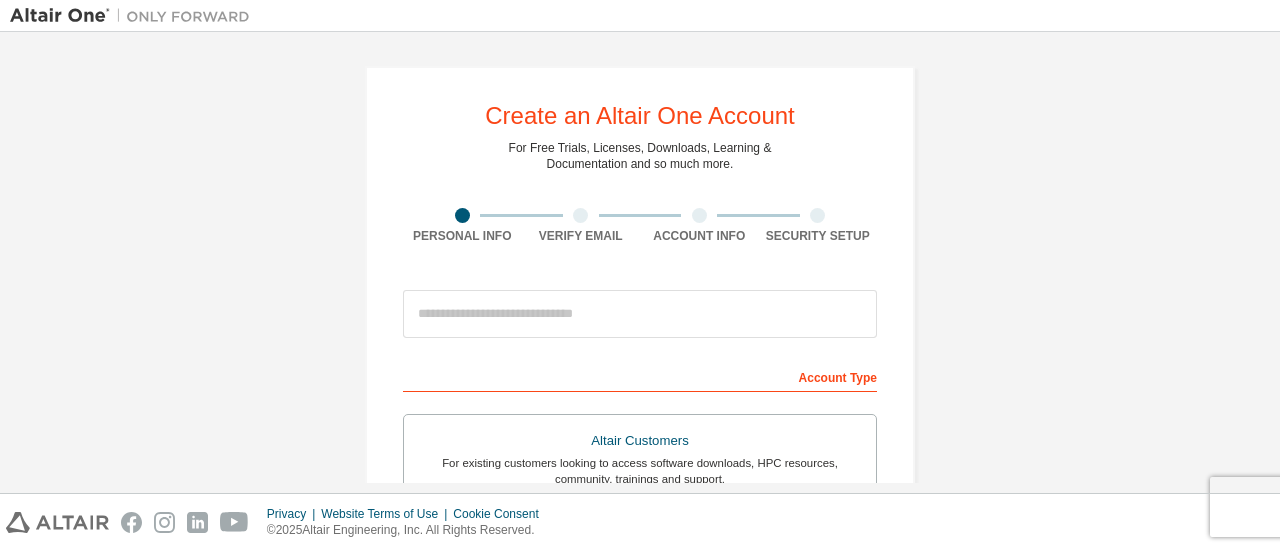 scroll, scrollTop: 0, scrollLeft: 0, axis: both 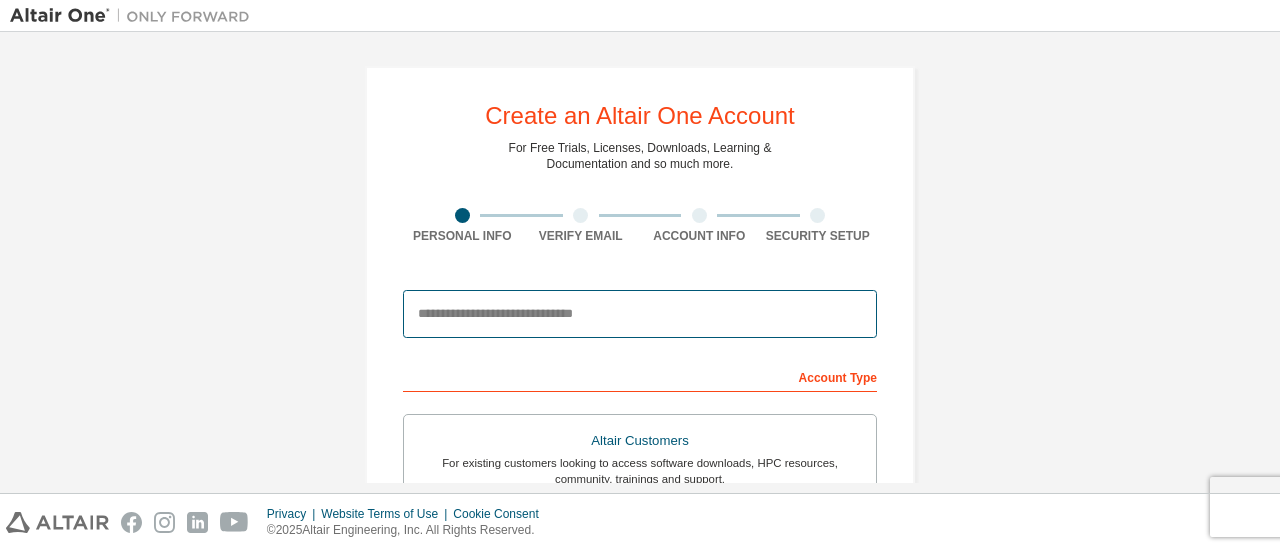 click at bounding box center (640, 314) 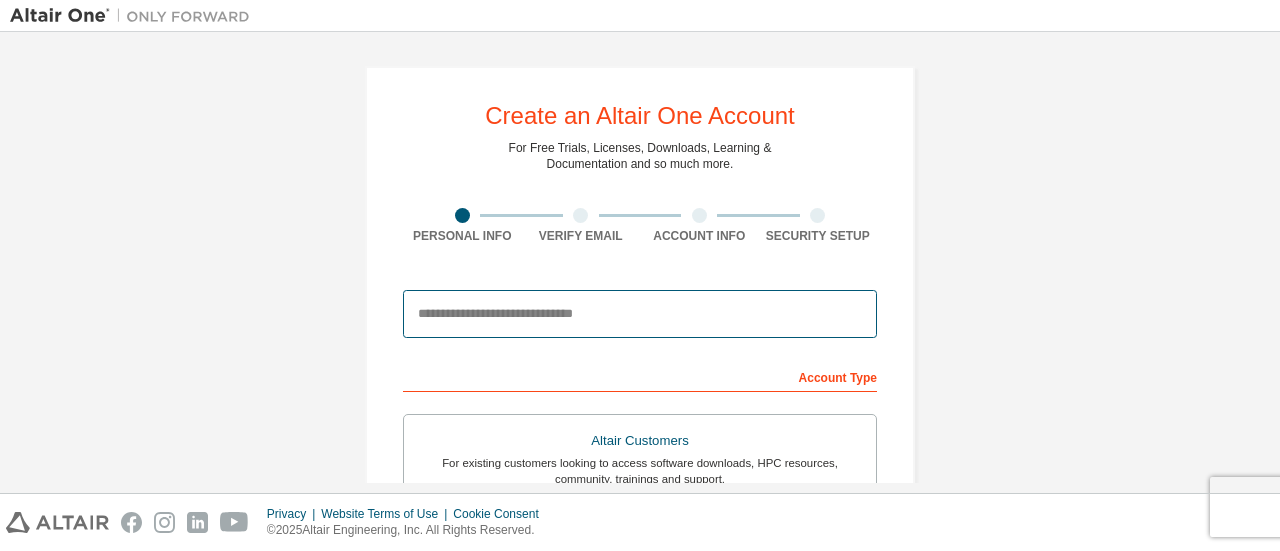 type on "**********" 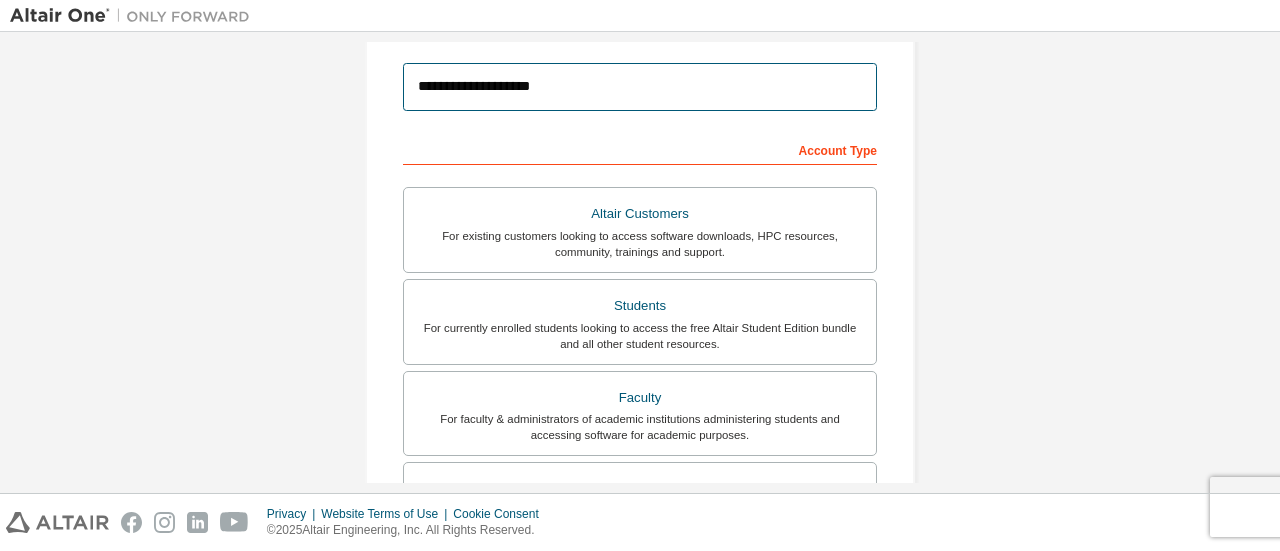 scroll, scrollTop: 267, scrollLeft: 0, axis: vertical 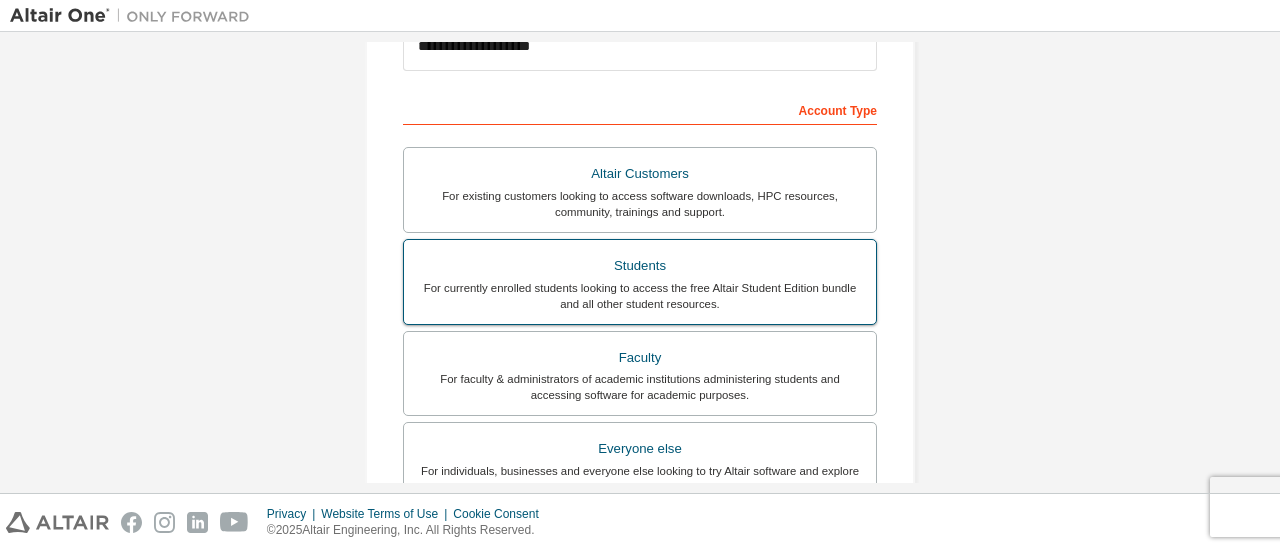click on "Students" at bounding box center [640, 266] 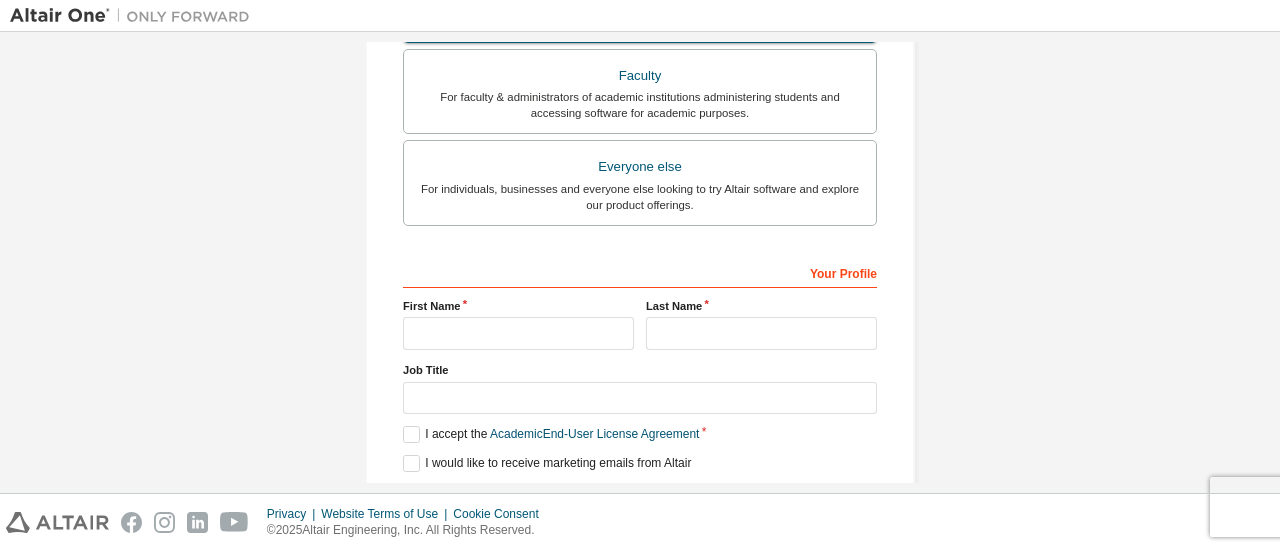 scroll, scrollTop: 612, scrollLeft: 0, axis: vertical 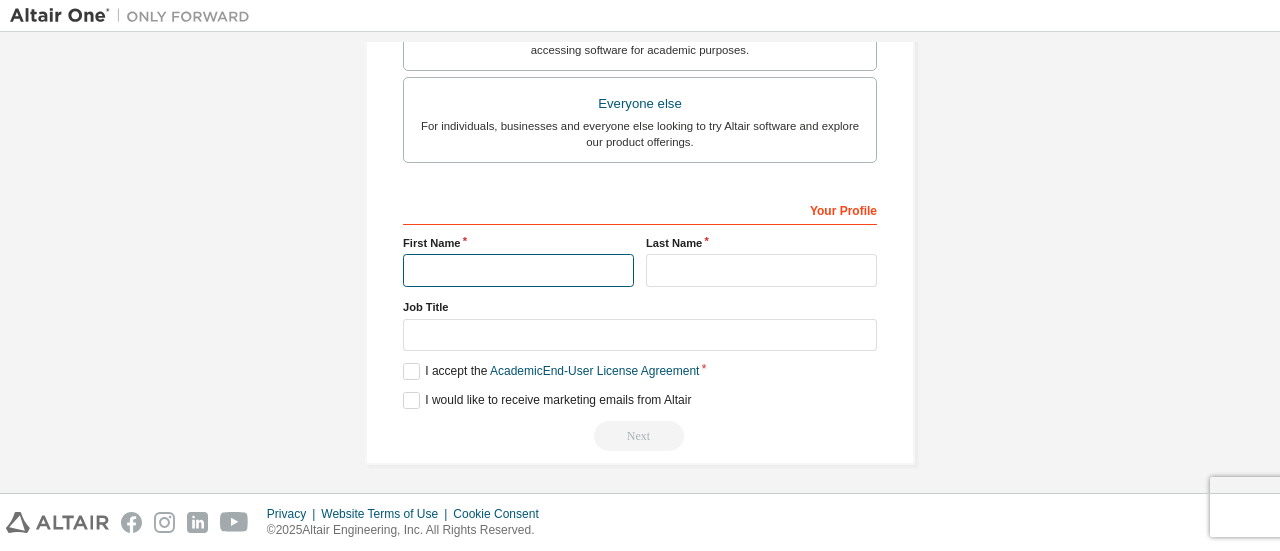 click at bounding box center (518, 270) 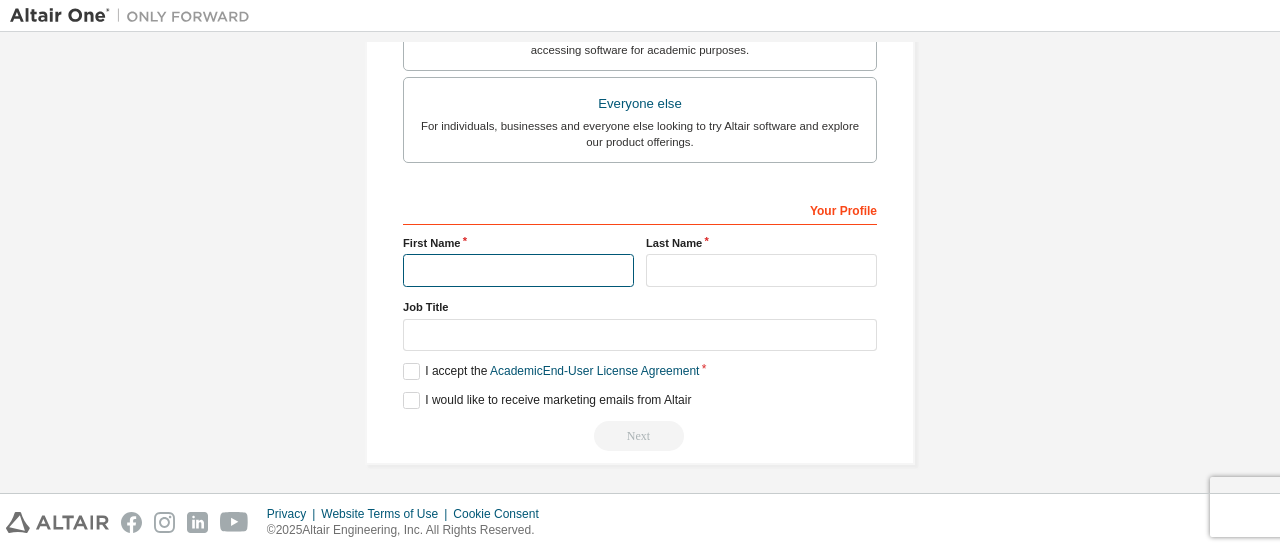 type on "******" 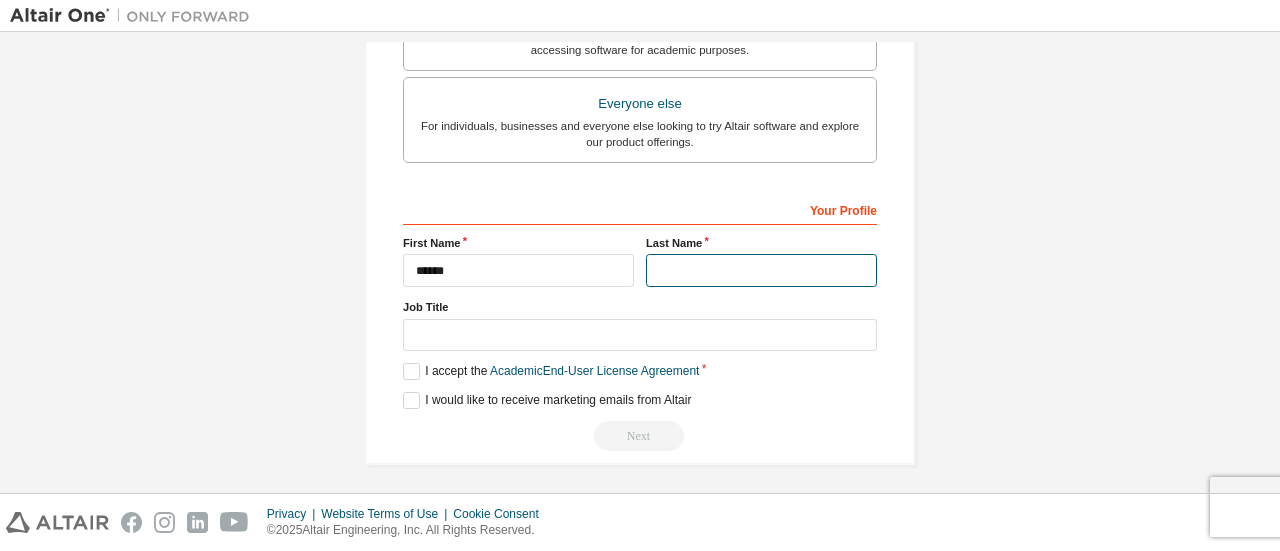 type on "*****" 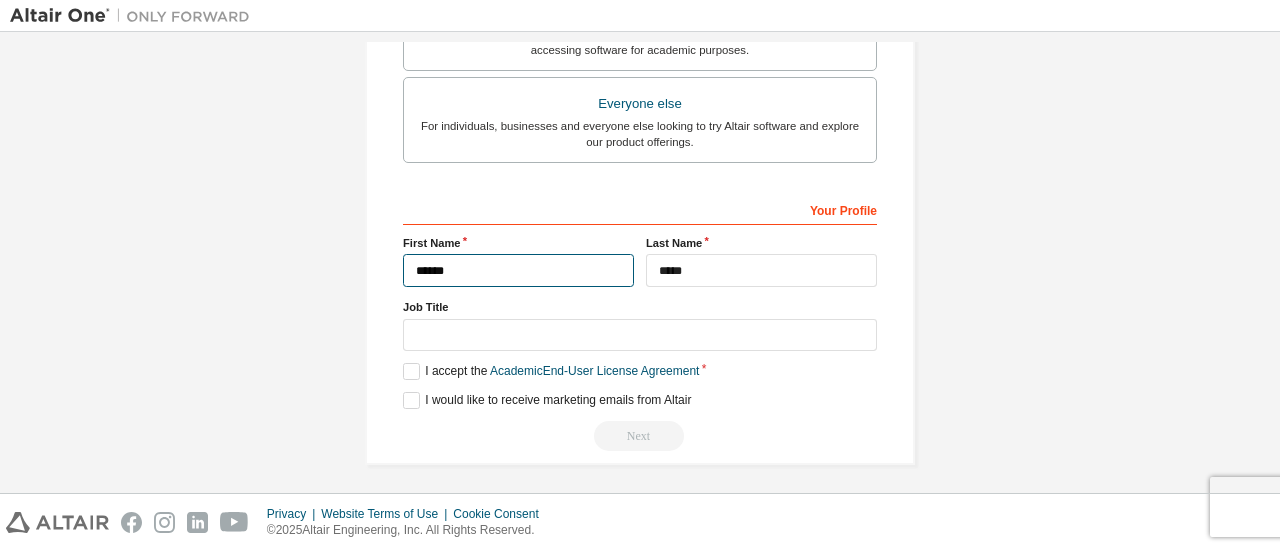 click on "******" at bounding box center [518, 270] 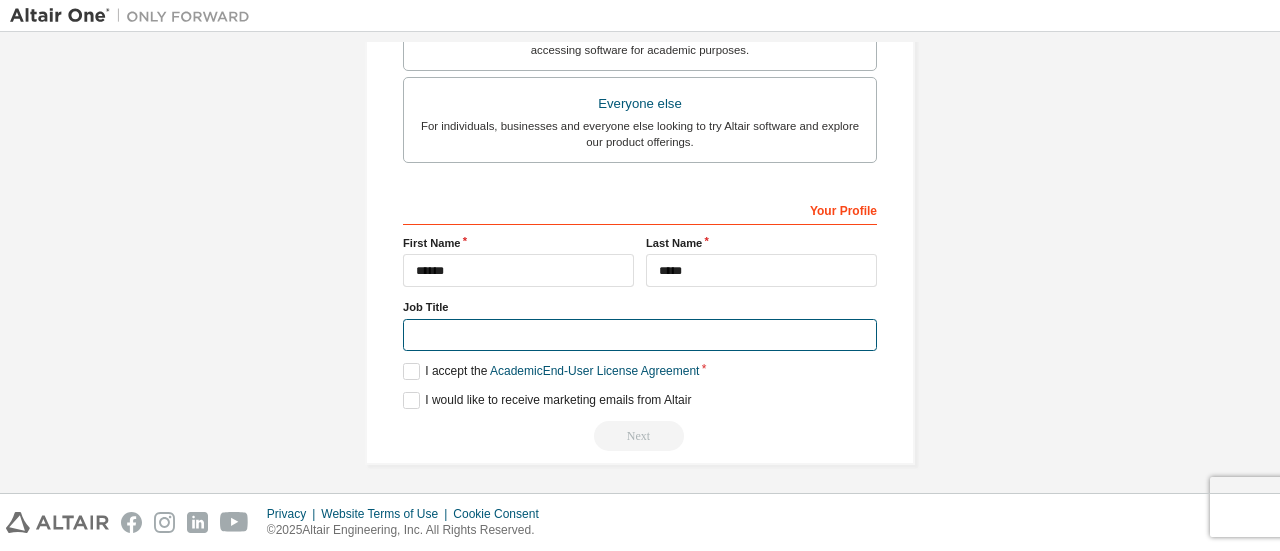 click at bounding box center (640, 335) 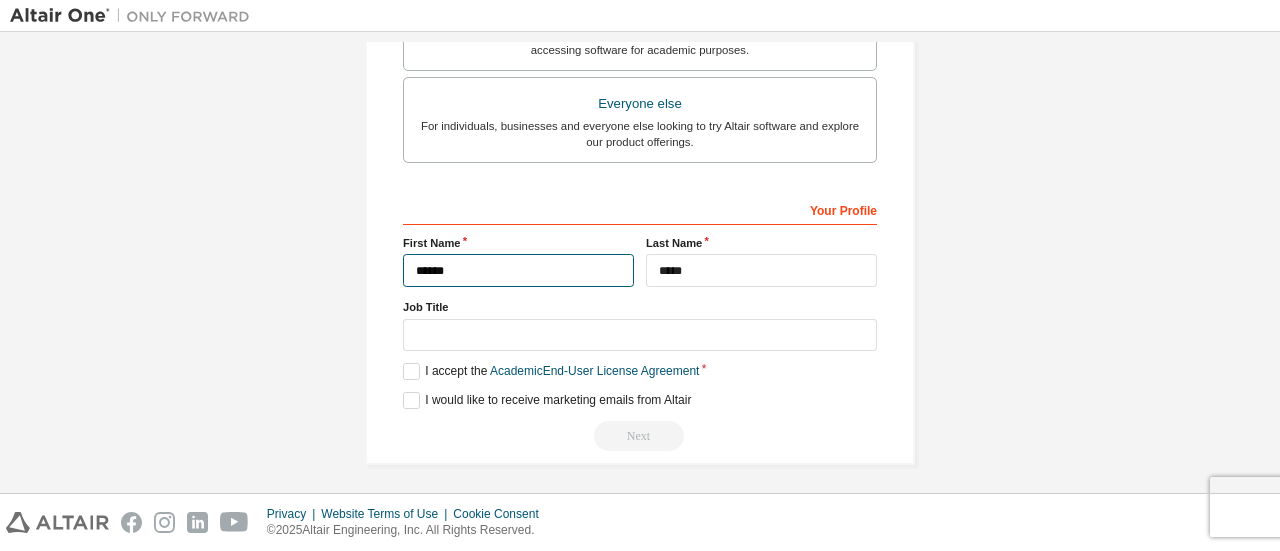click on "******" at bounding box center [518, 270] 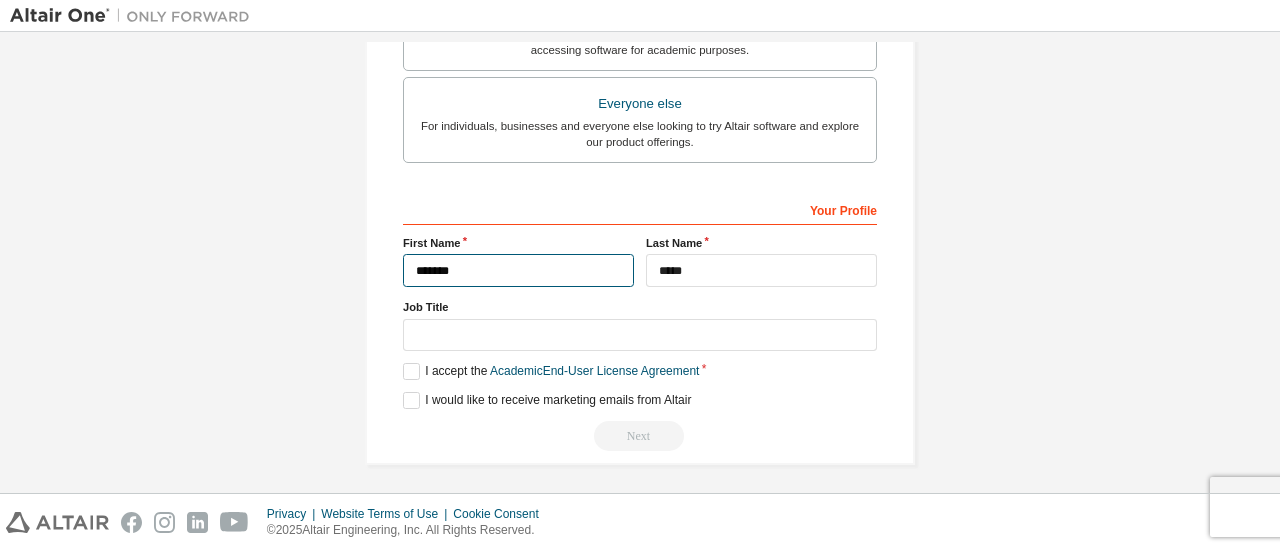 type on "******" 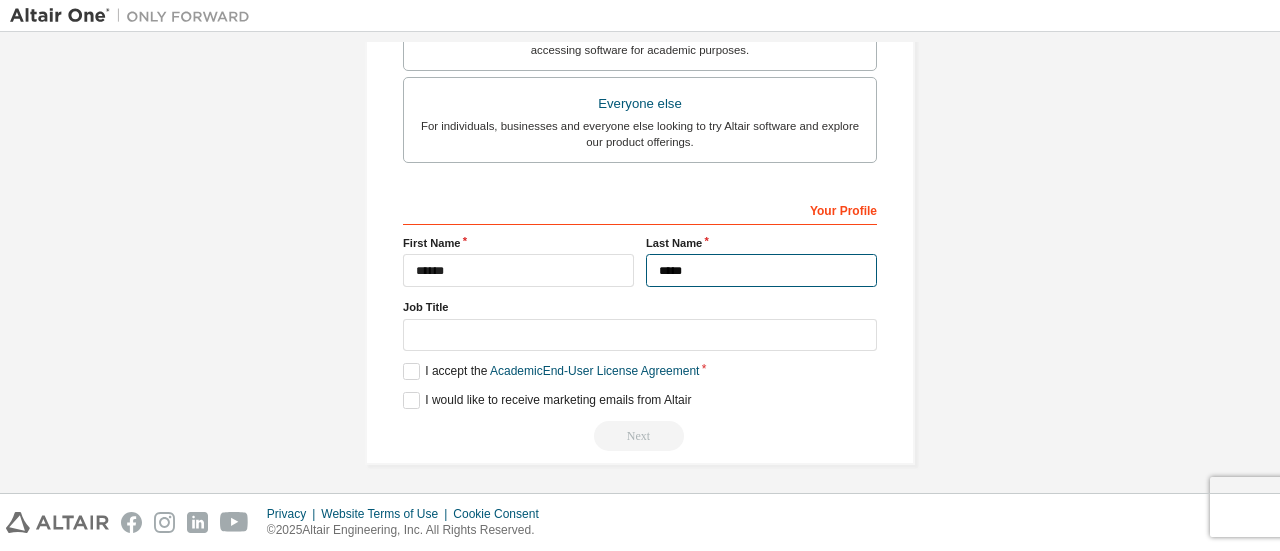 click on "*****" at bounding box center [761, 270] 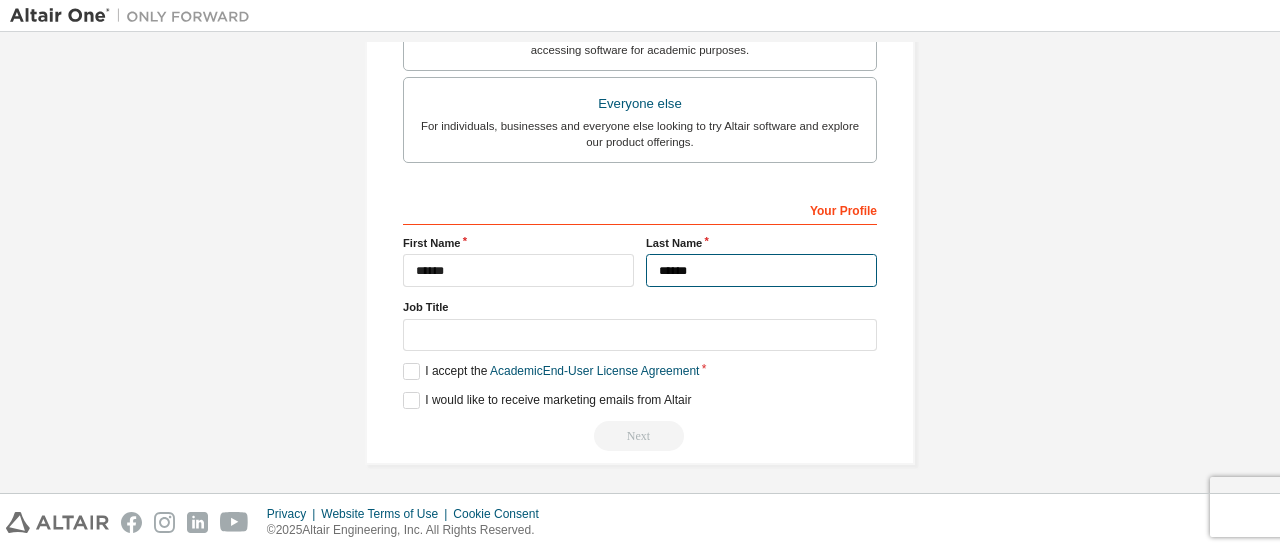 type on "*****" 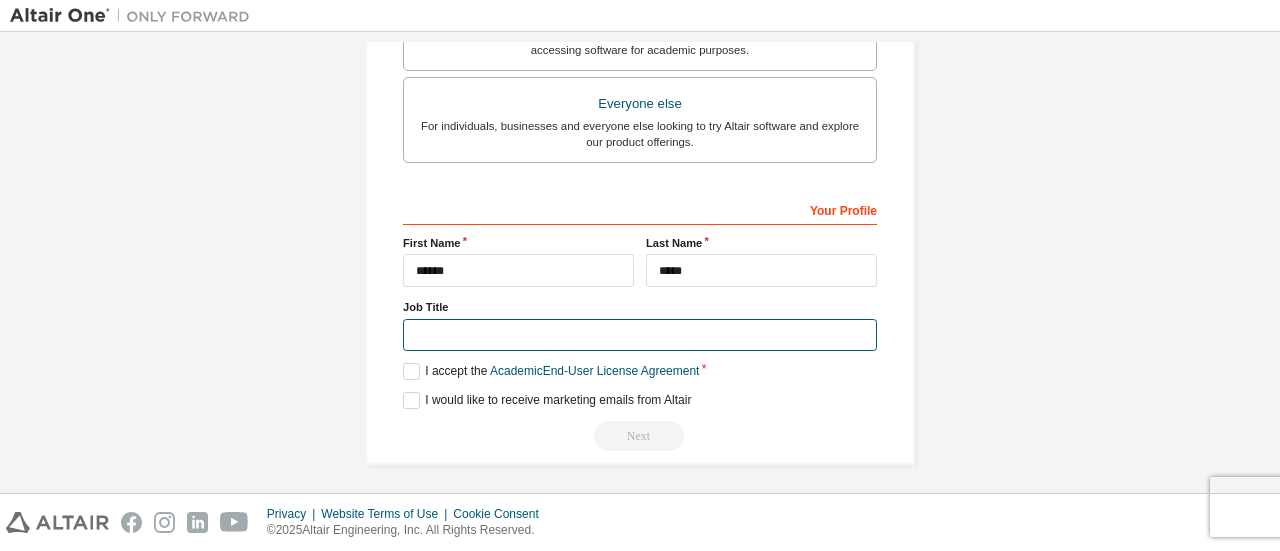 click at bounding box center [640, 335] 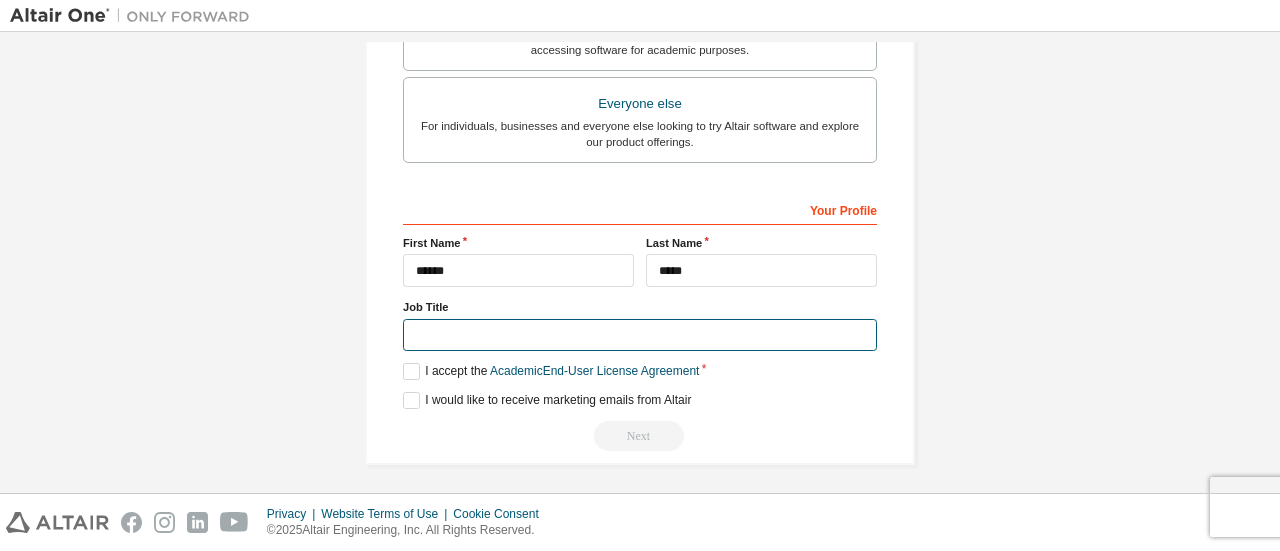 type on "*" 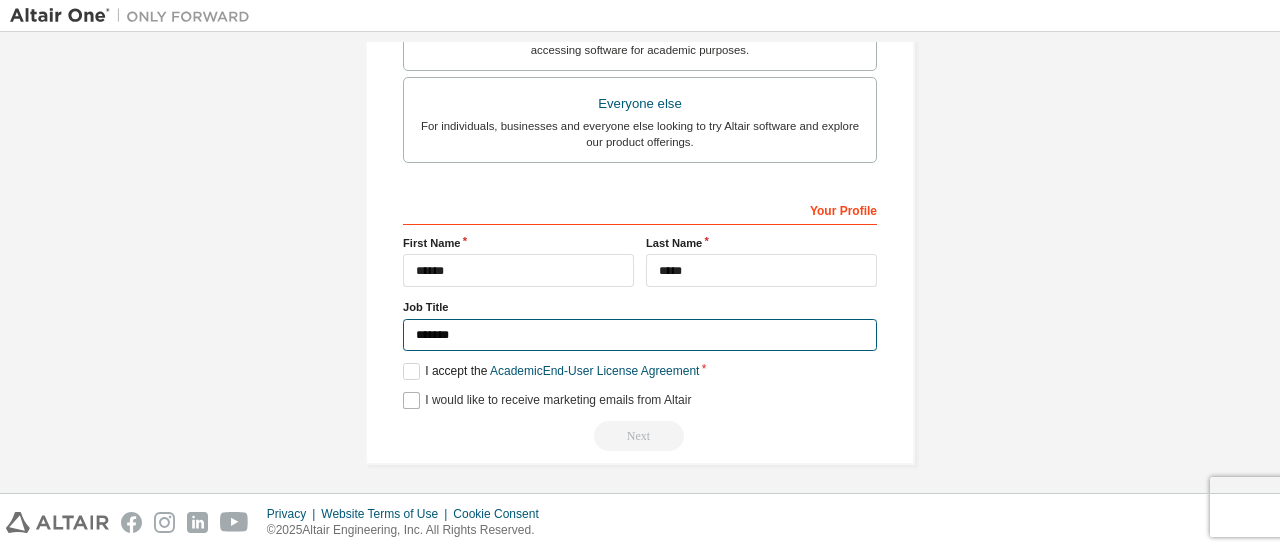 type on "*******" 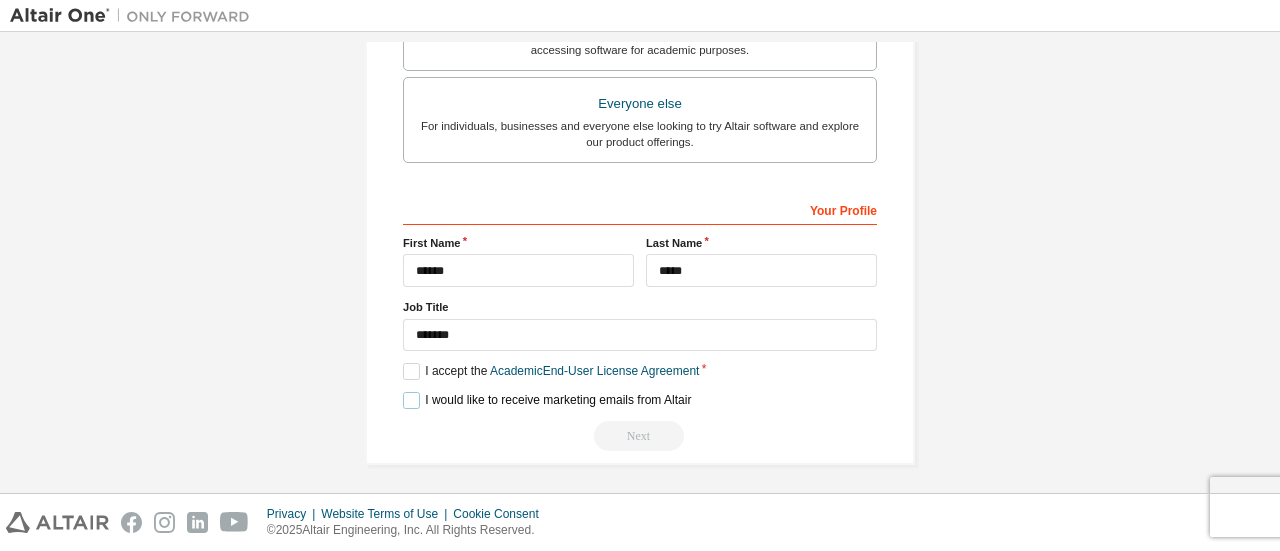 click on "I would like to receive marketing emails from Altair" at bounding box center (547, 400) 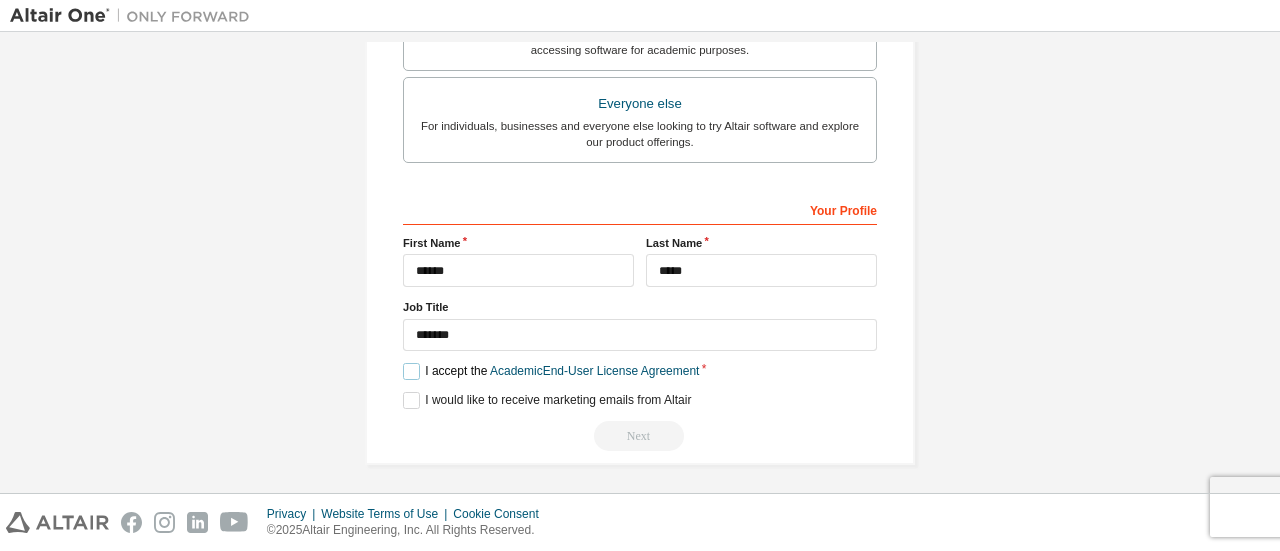 click on "I accept the   Academic   End-User License Agreement" at bounding box center [551, 371] 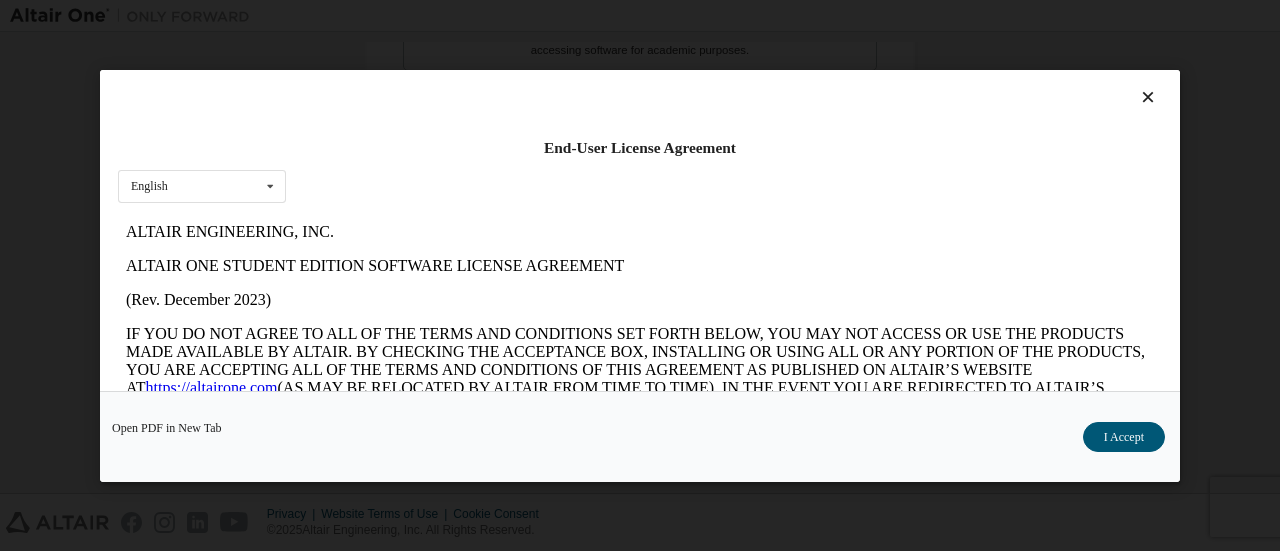 scroll, scrollTop: 0, scrollLeft: 0, axis: both 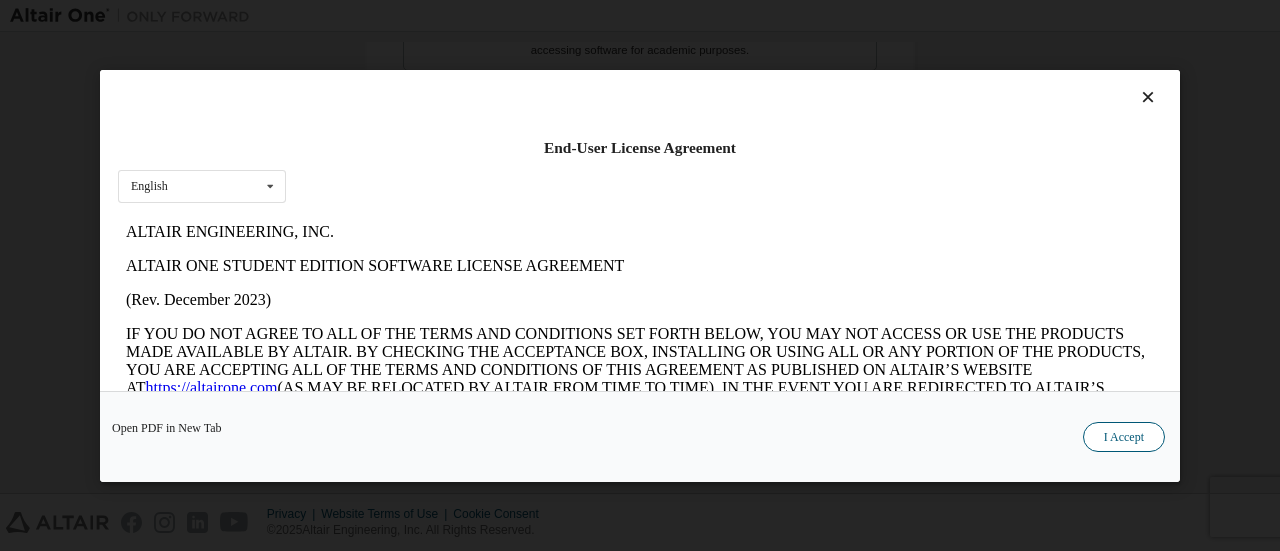 click on "I Accept" at bounding box center (1124, 436) 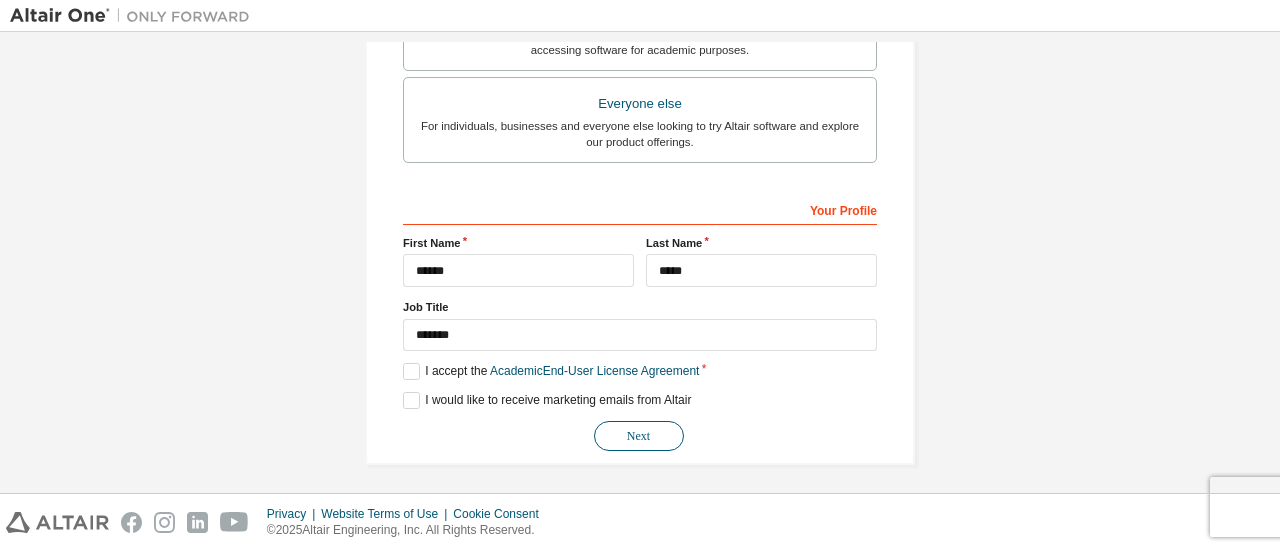 click on "Next" at bounding box center [639, 436] 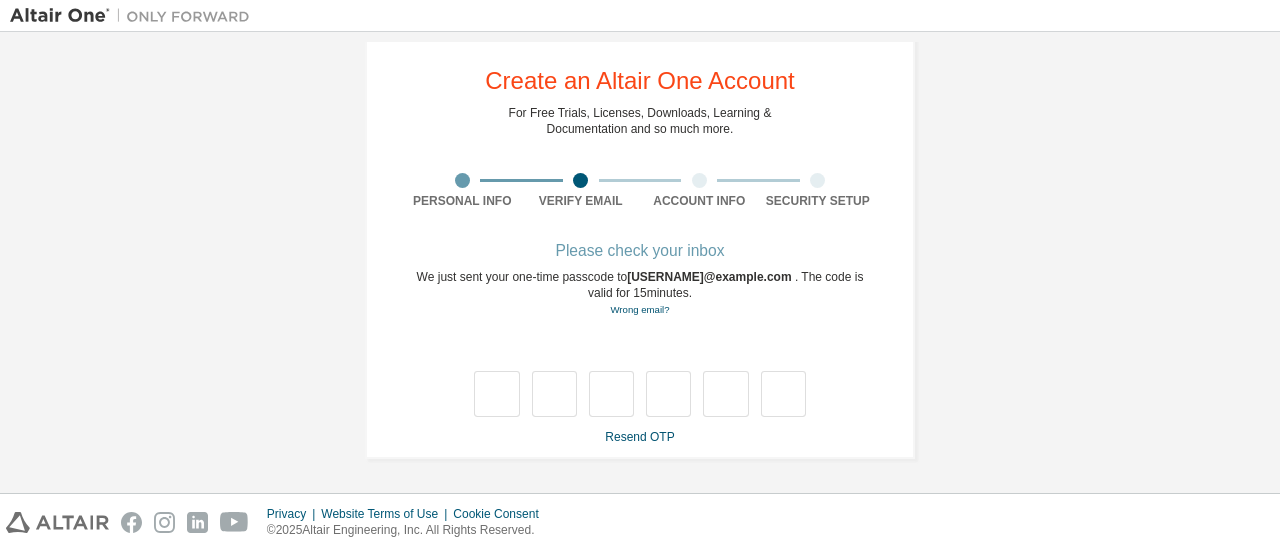 scroll, scrollTop: 34, scrollLeft: 0, axis: vertical 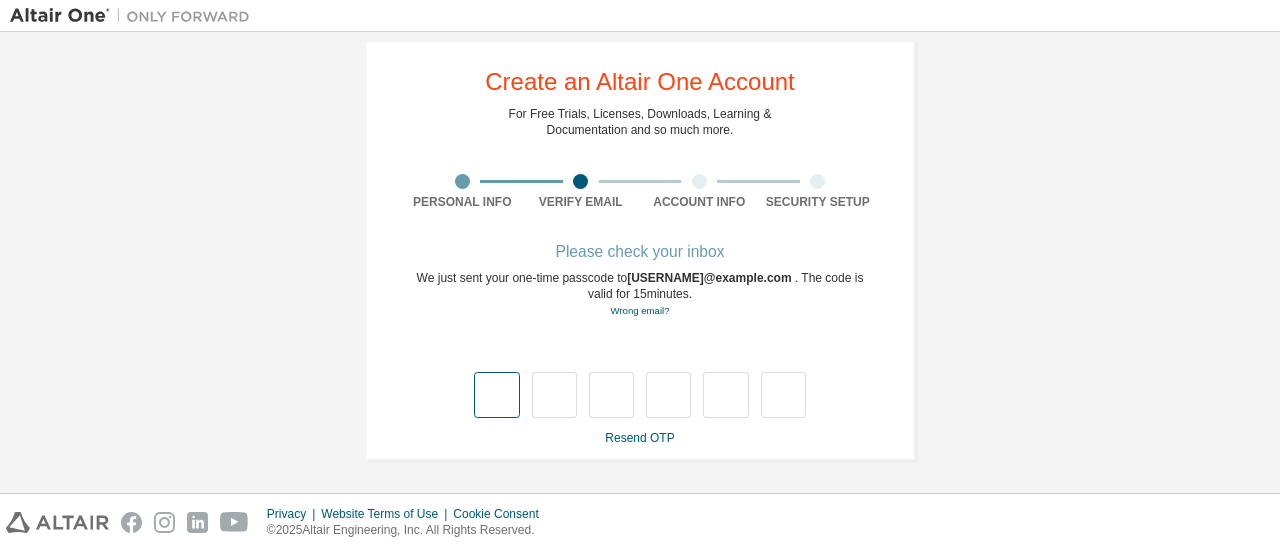 type on "*" 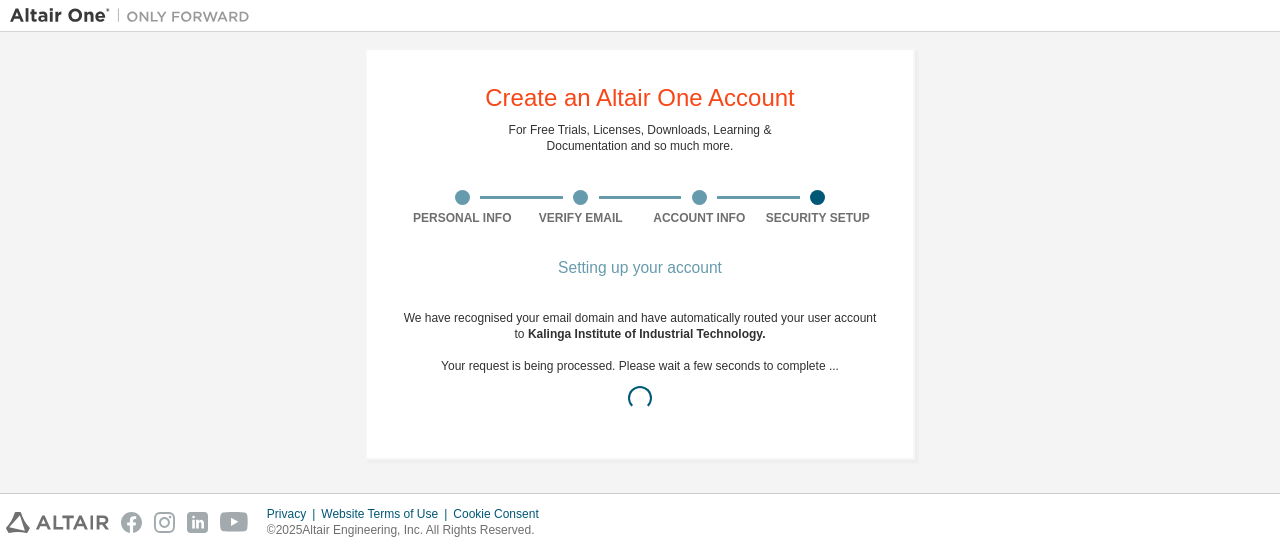 scroll, scrollTop: 34, scrollLeft: 0, axis: vertical 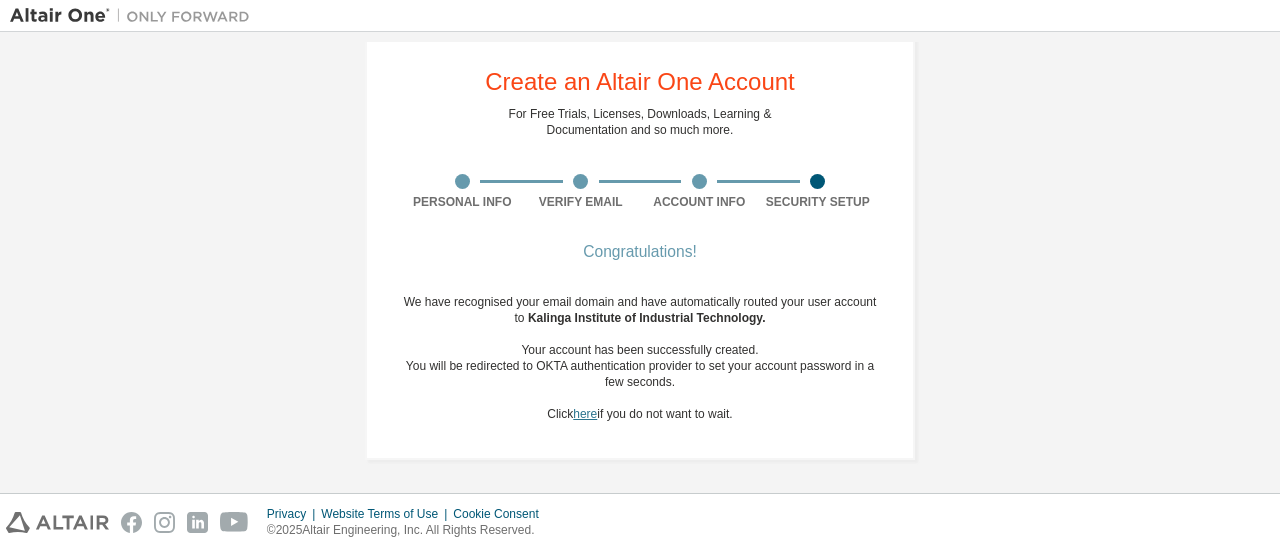 click on "here" at bounding box center (585, 414) 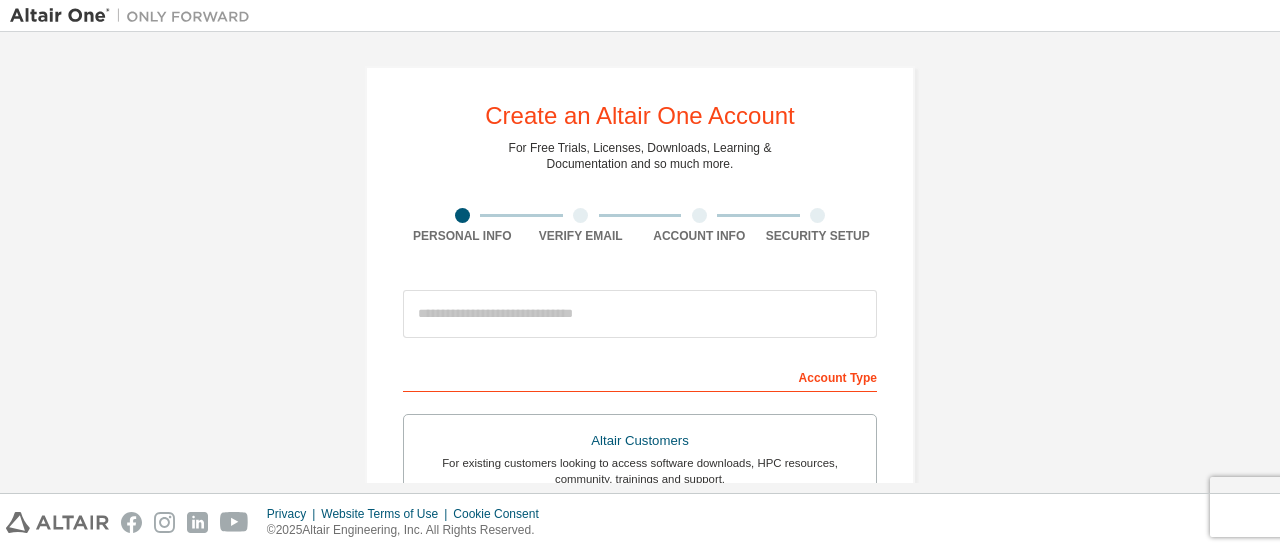 scroll, scrollTop: 0, scrollLeft: 0, axis: both 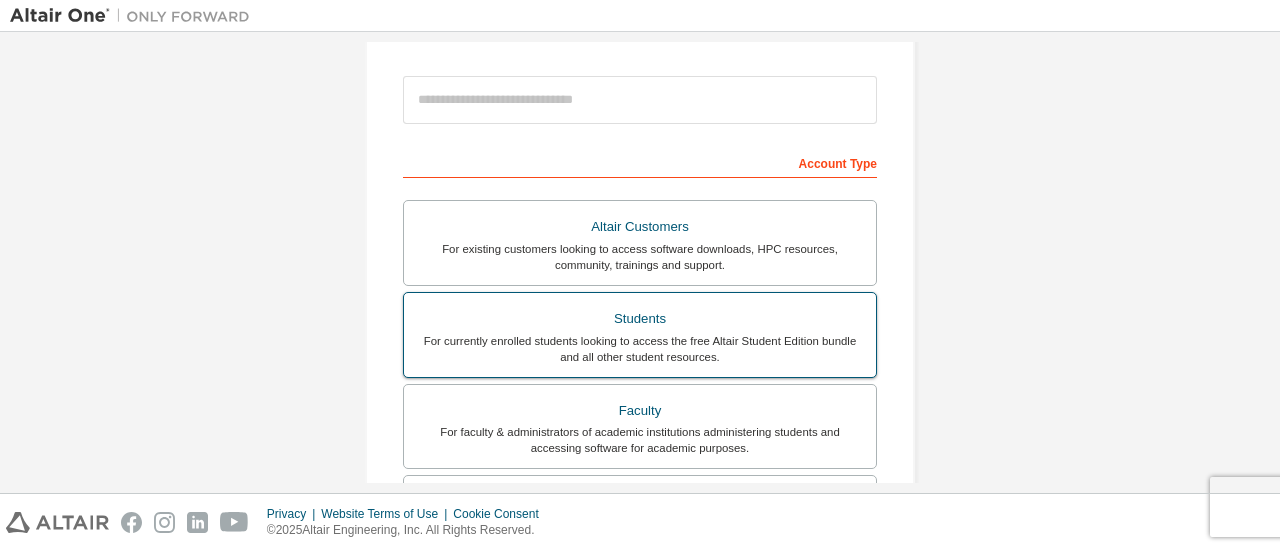 click on "Students" at bounding box center (640, 319) 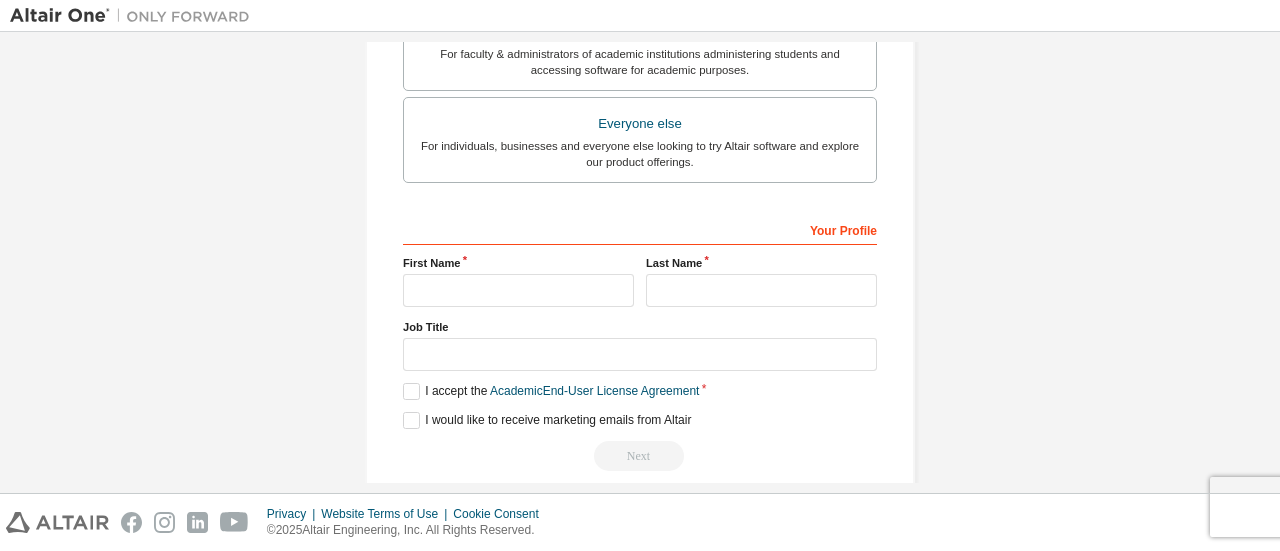 scroll, scrollTop: 664, scrollLeft: 0, axis: vertical 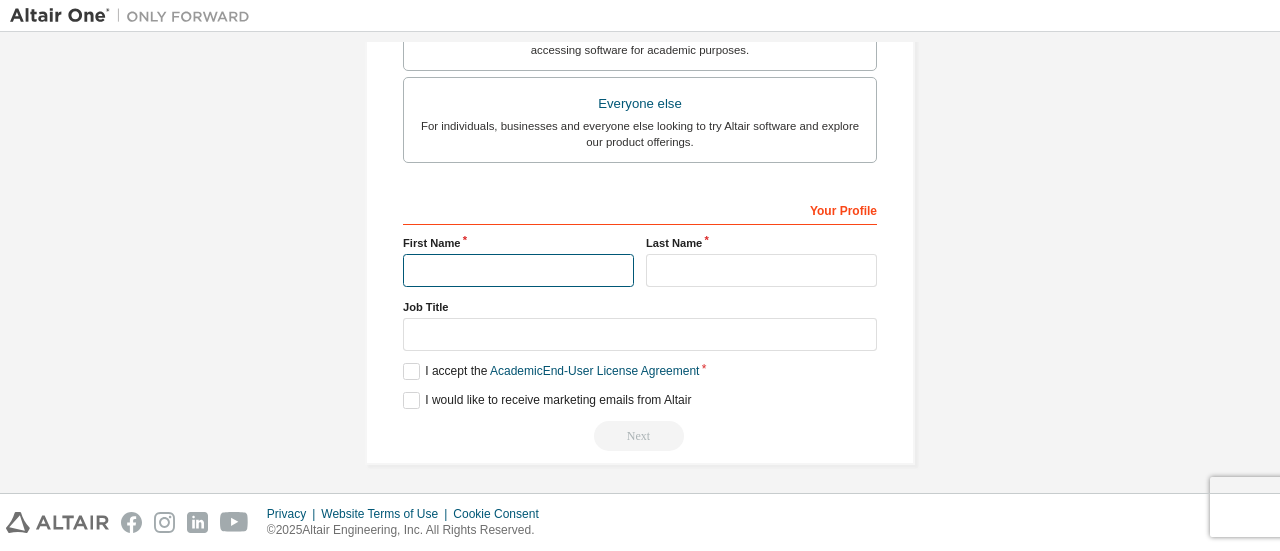 click at bounding box center [518, 270] 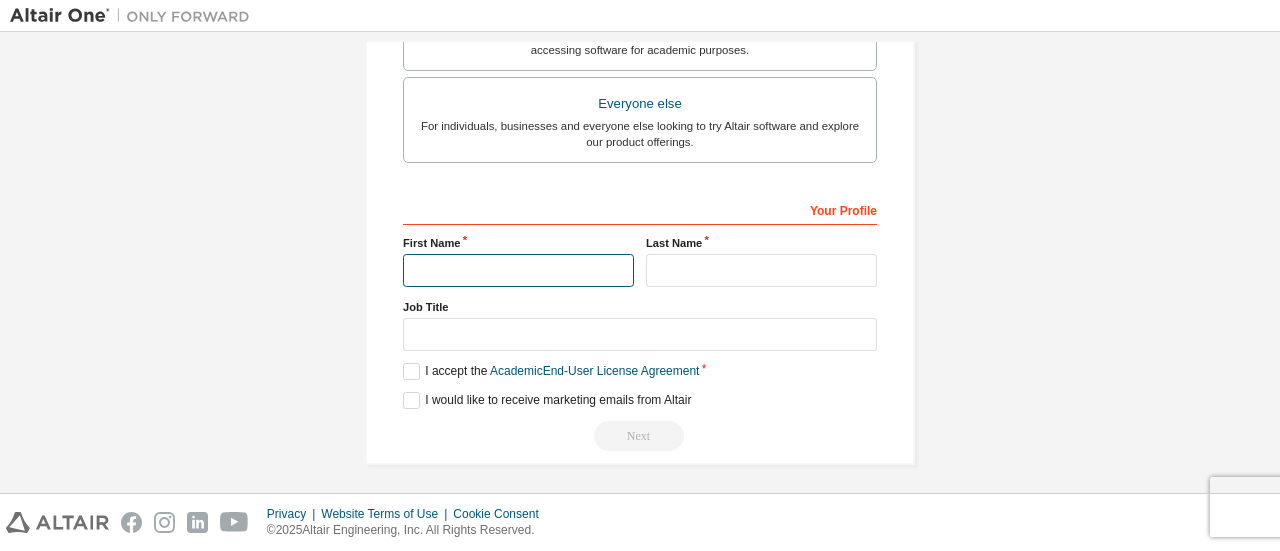 type on "******" 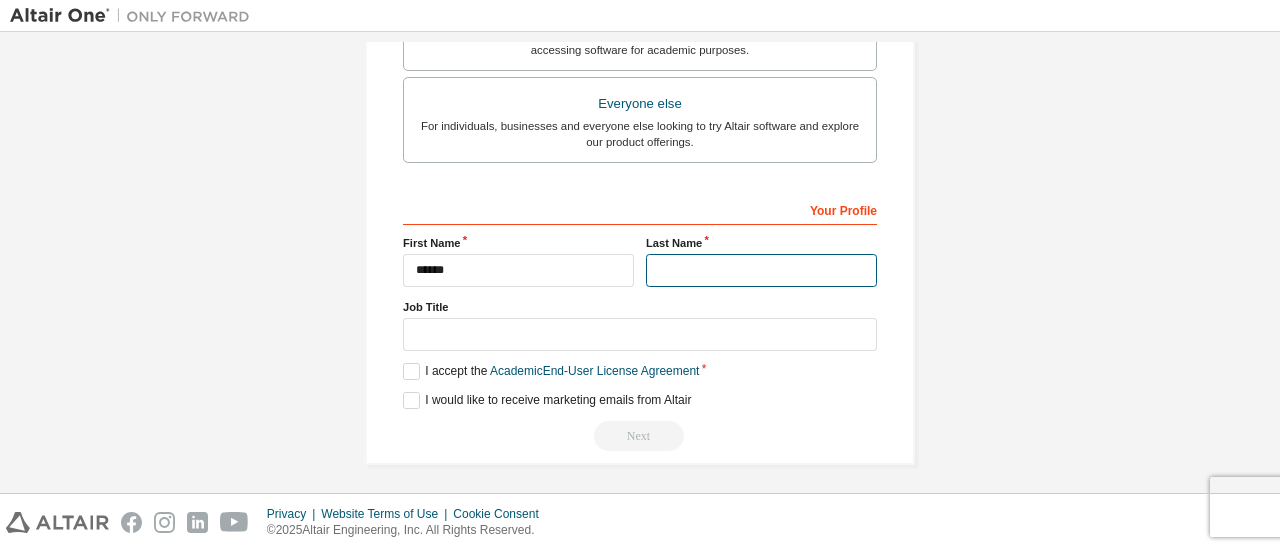 type on "*****" 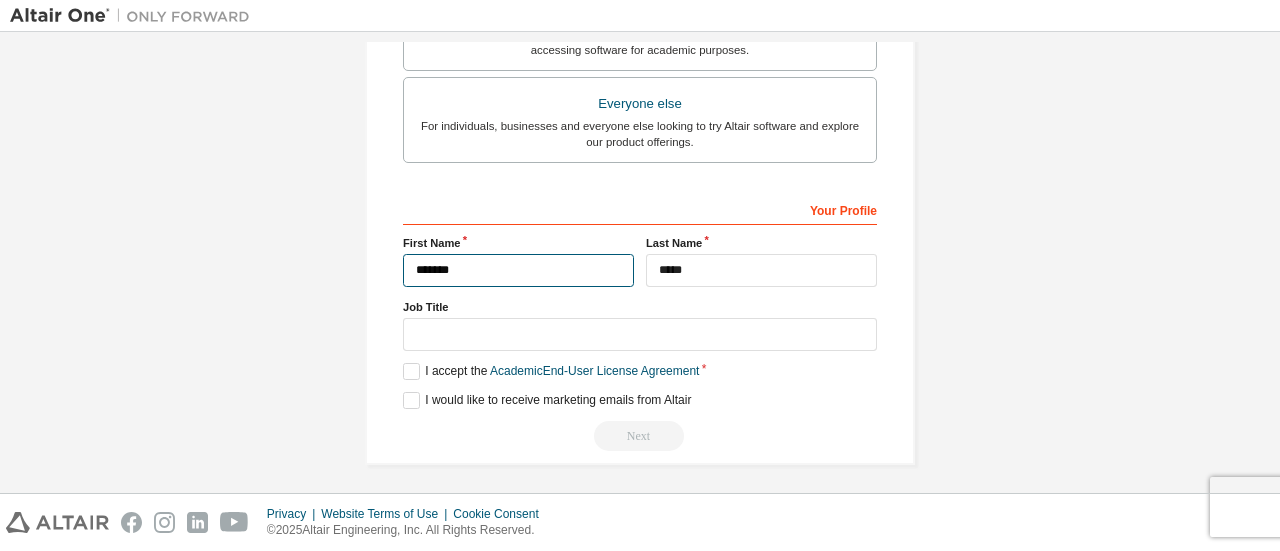 type on "******" 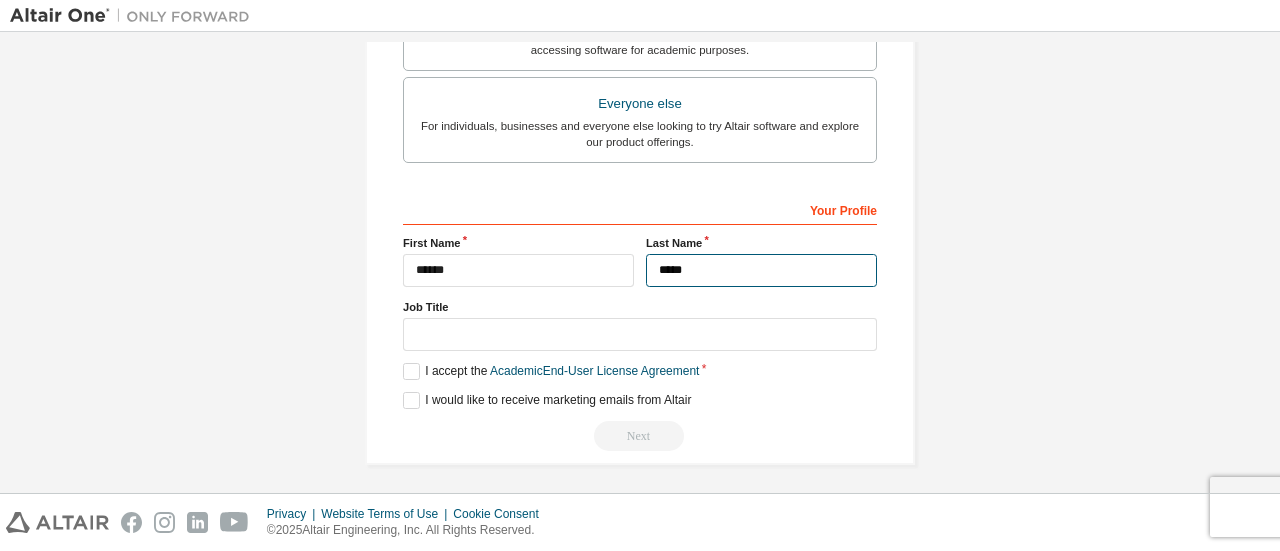 click on "*****" at bounding box center (761, 270) 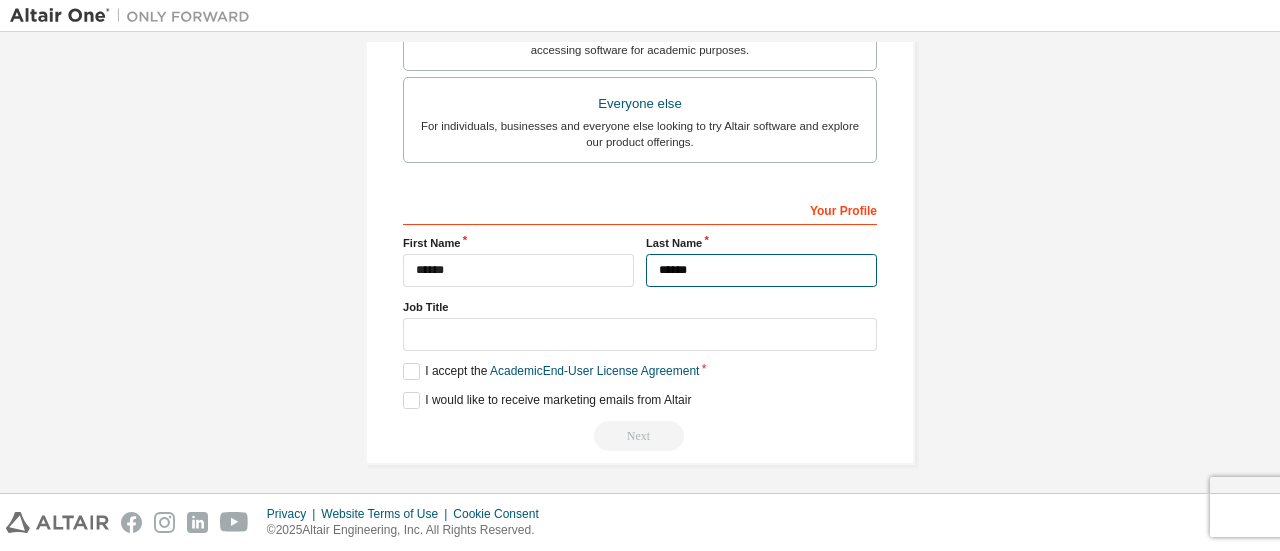 type on "*****" 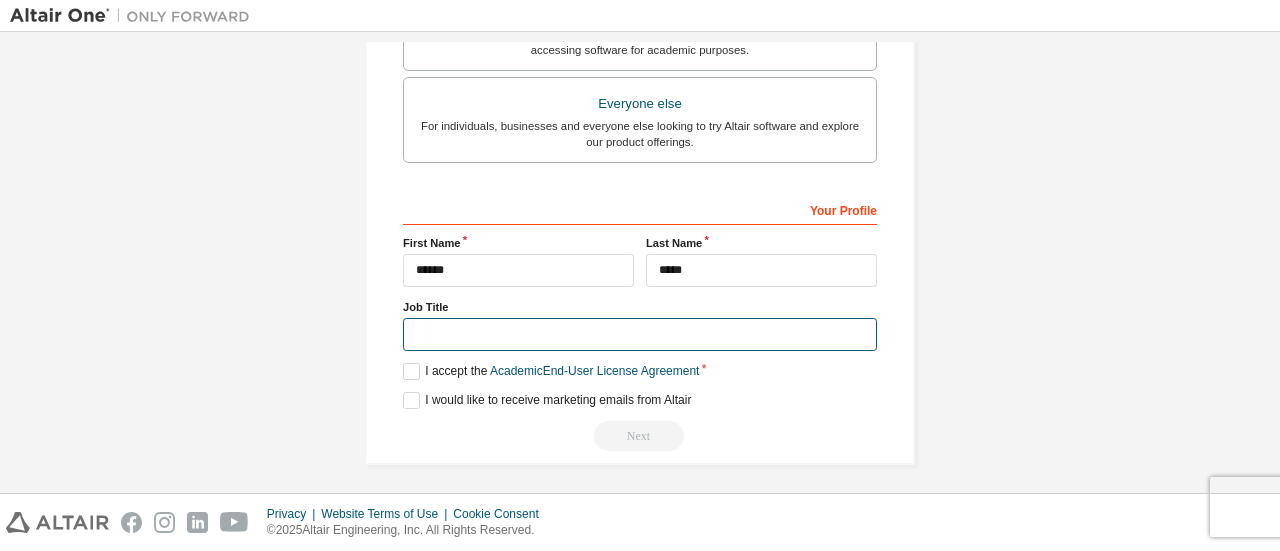 click at bounding box center (640, 334) 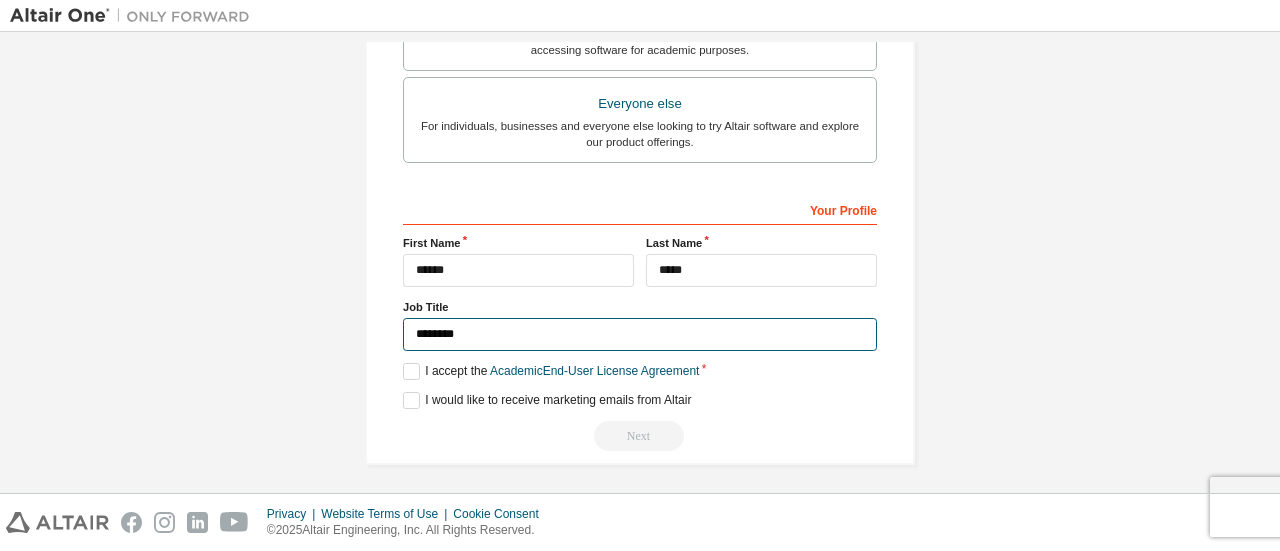type on "*******" 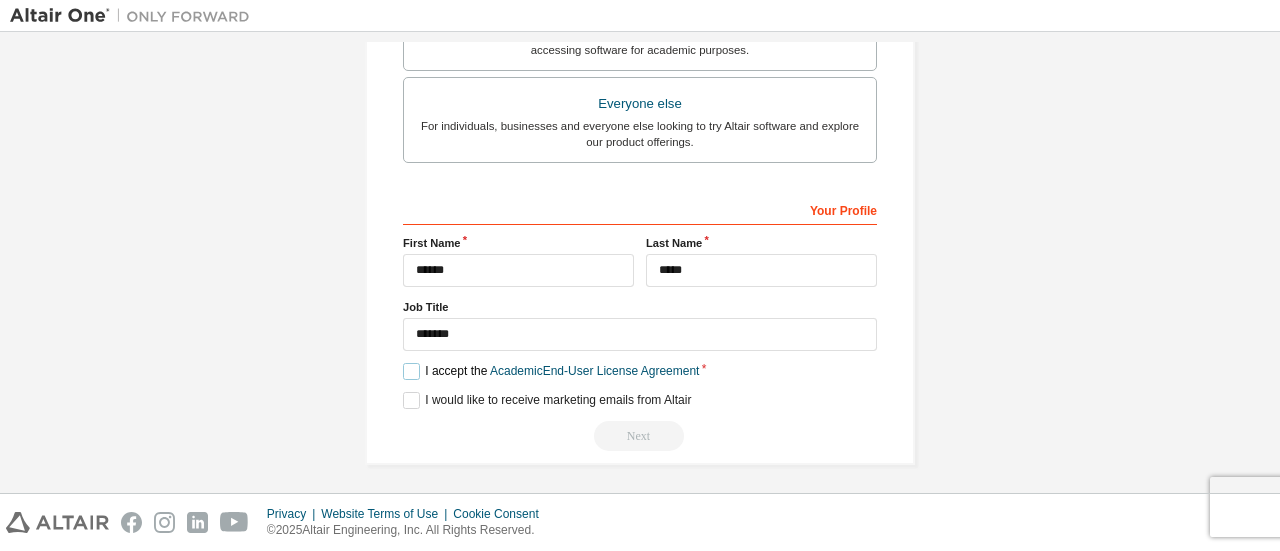click on "I accept the   Academic   End-User License Agreement" at bounding box center [551, 371] 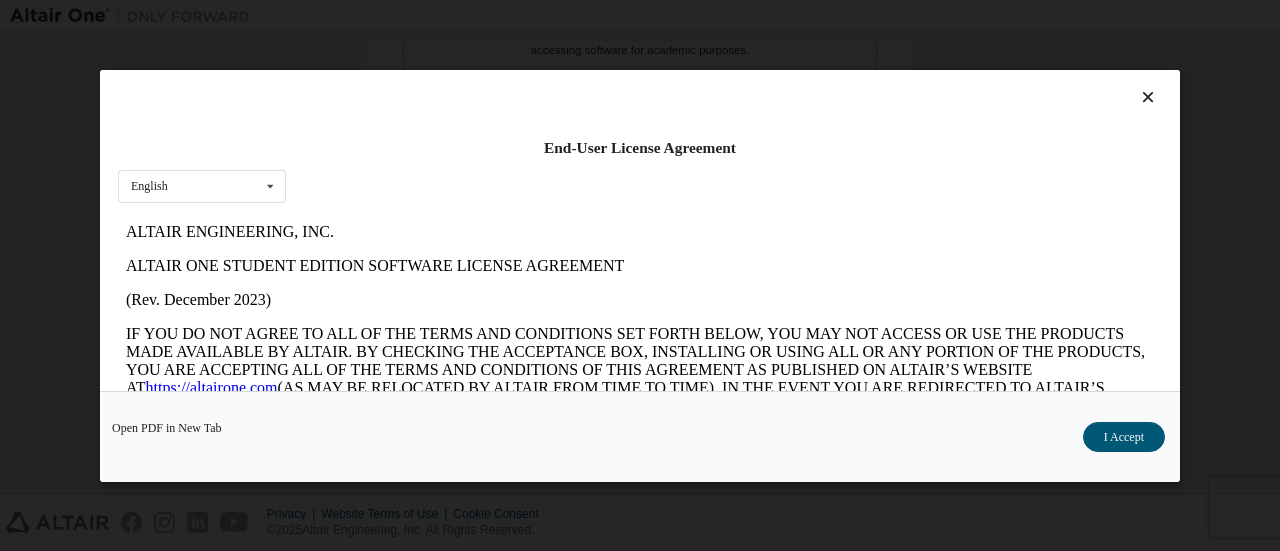 scroll, scrollTop: 0, scrollLeft: 0, axis: both 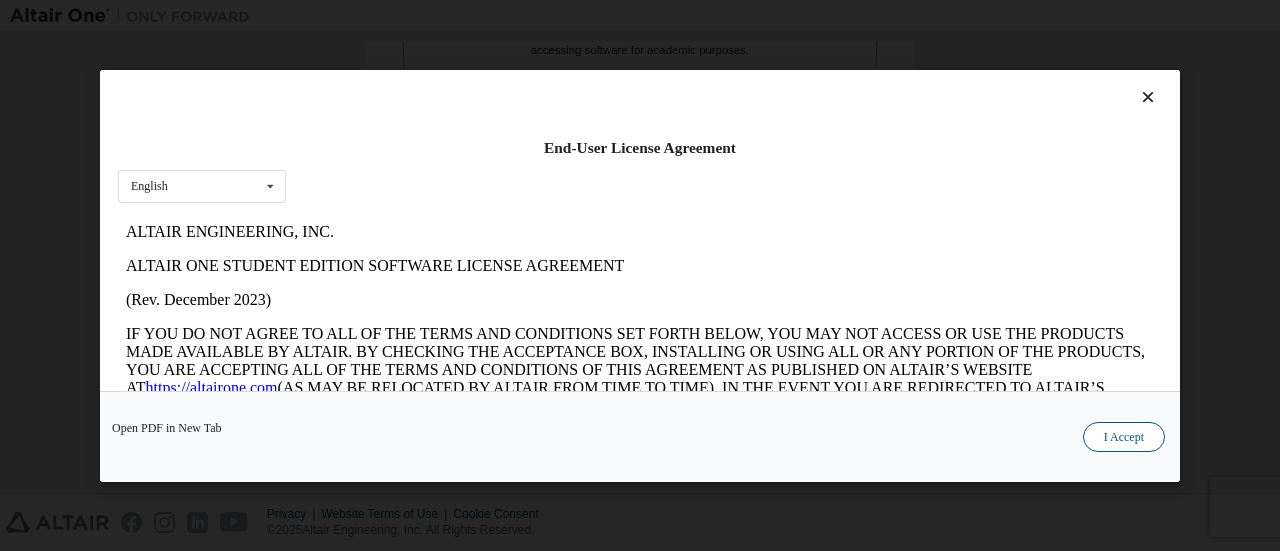 click on "I Accept" at bounding box center [1124, 436] 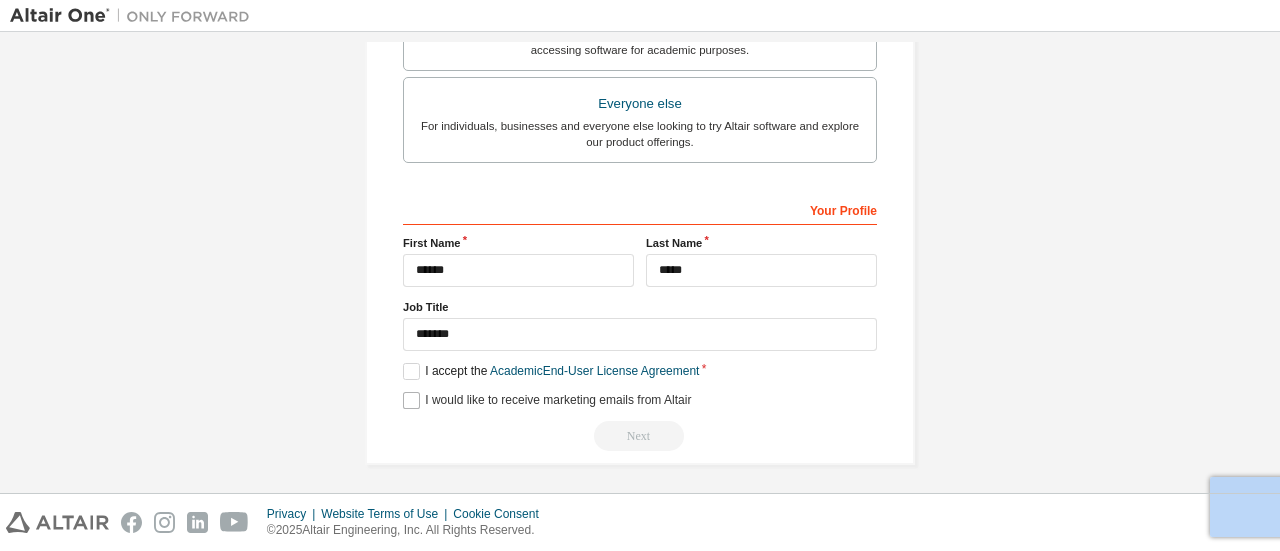 drag, startPoint x: 406, startPoint y: 384, endPoint x: 404, endPoint y: 396, distance: 12.165525 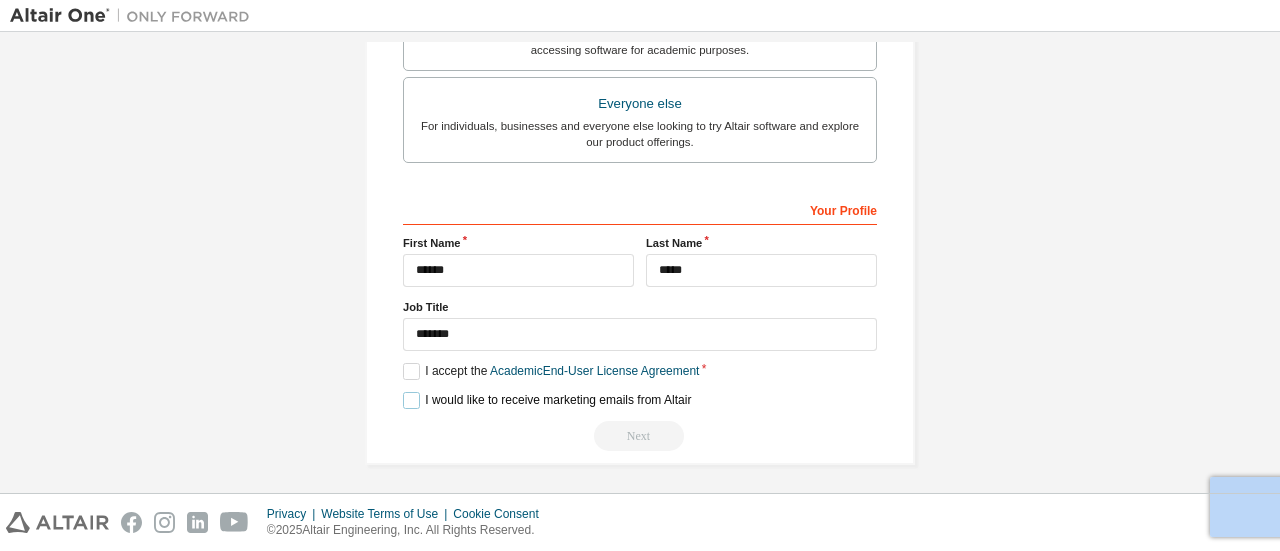 click on "I would like to receive marketing emails from Altair" at bounding box center (547, 400) 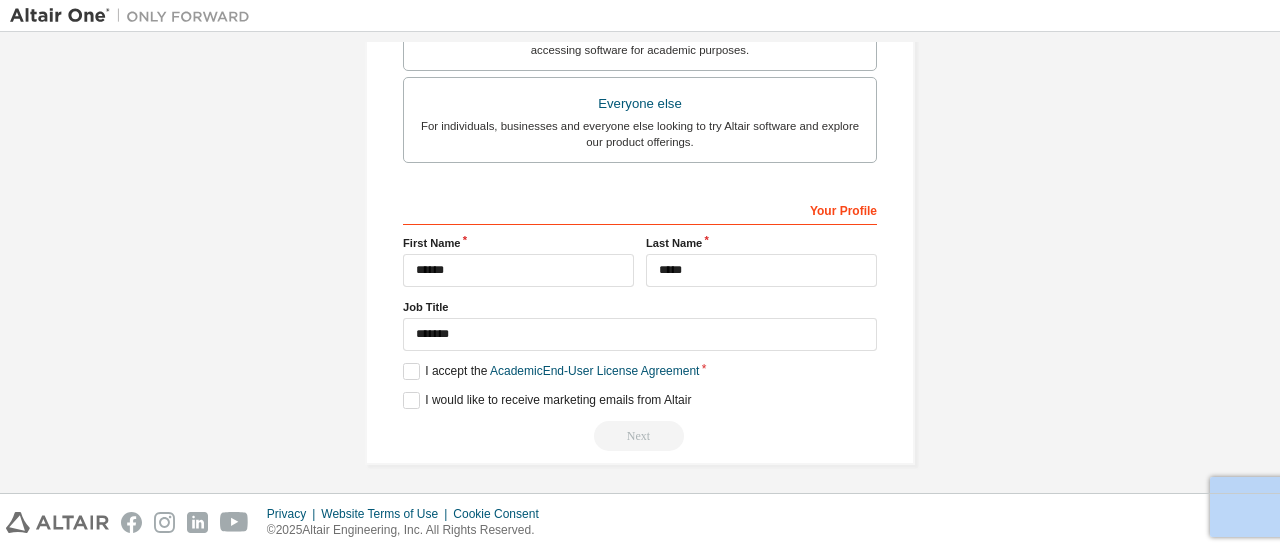 click on "Next" at bounding box center (640, 436) 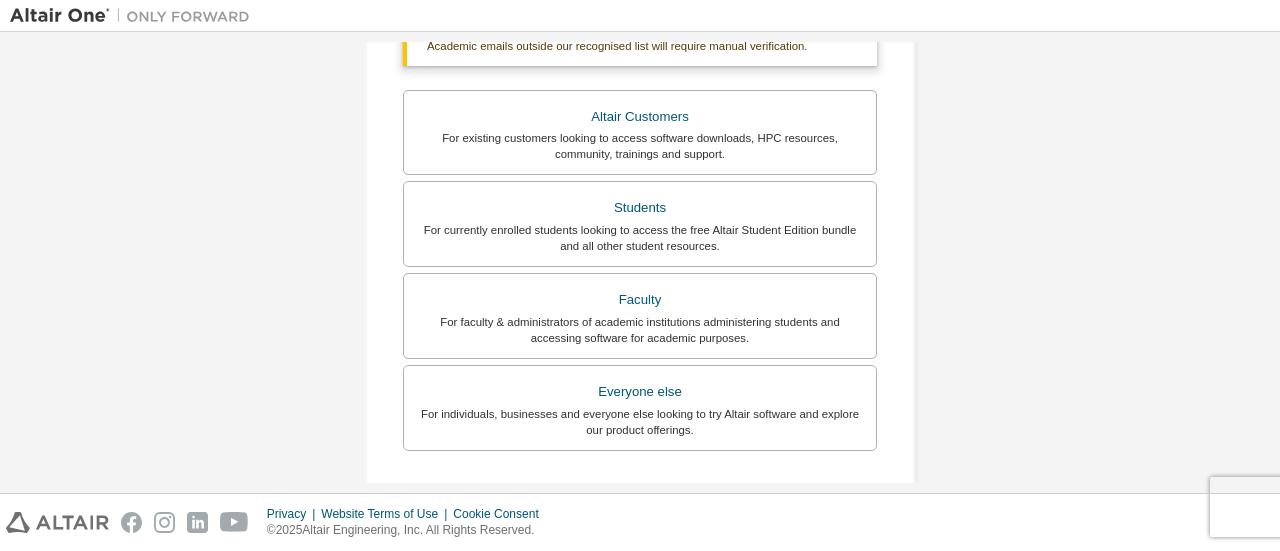 scroll, scrollTop: 0, scrollLeft: 0, axis: both 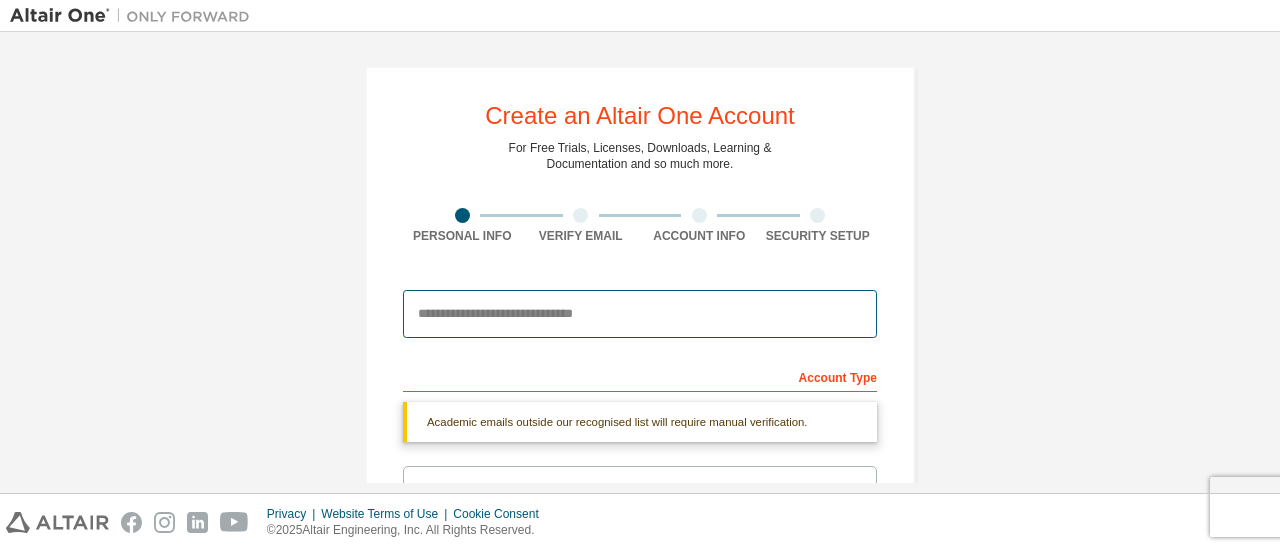 click at bounding box center [640, 314] 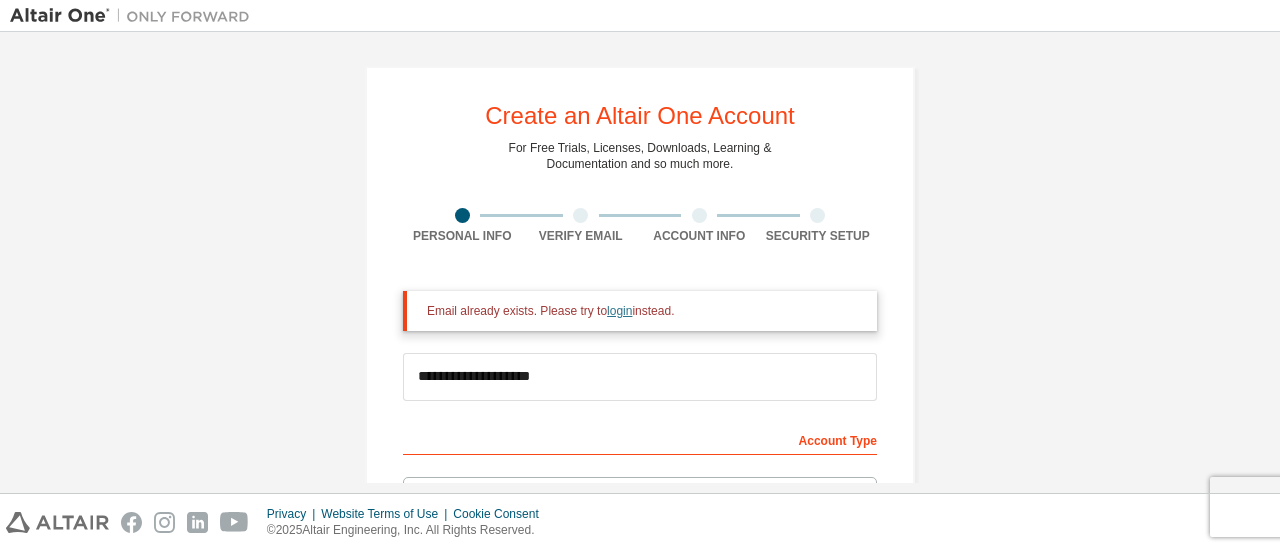 click on "login" at bounding box center (619, 311) 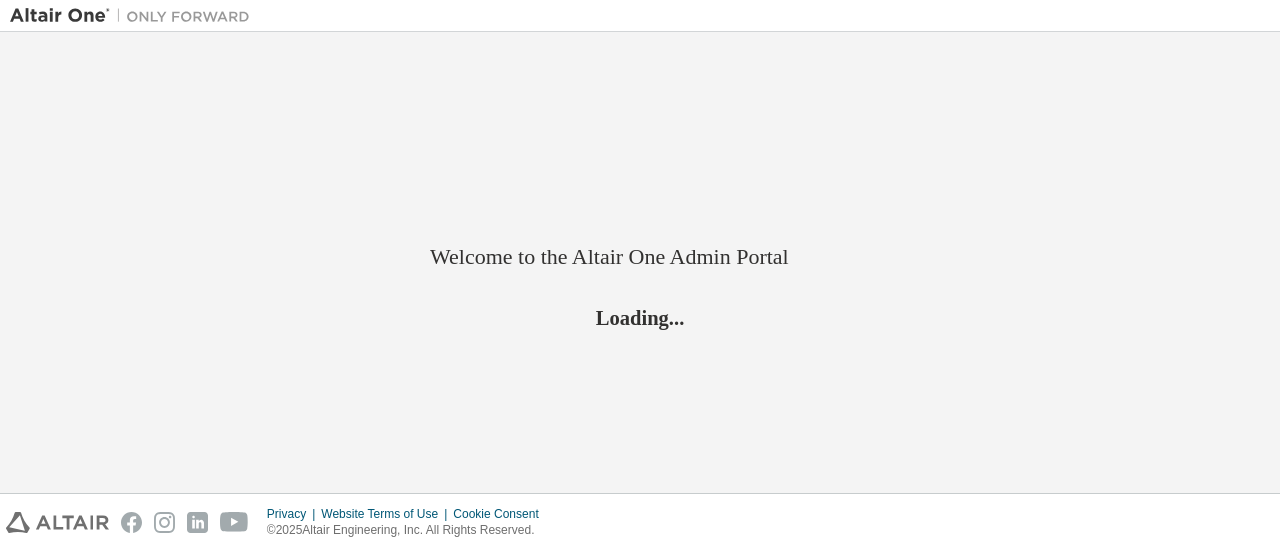 scroll, scrollTop: 0, scrollLeft: 0, axis: both 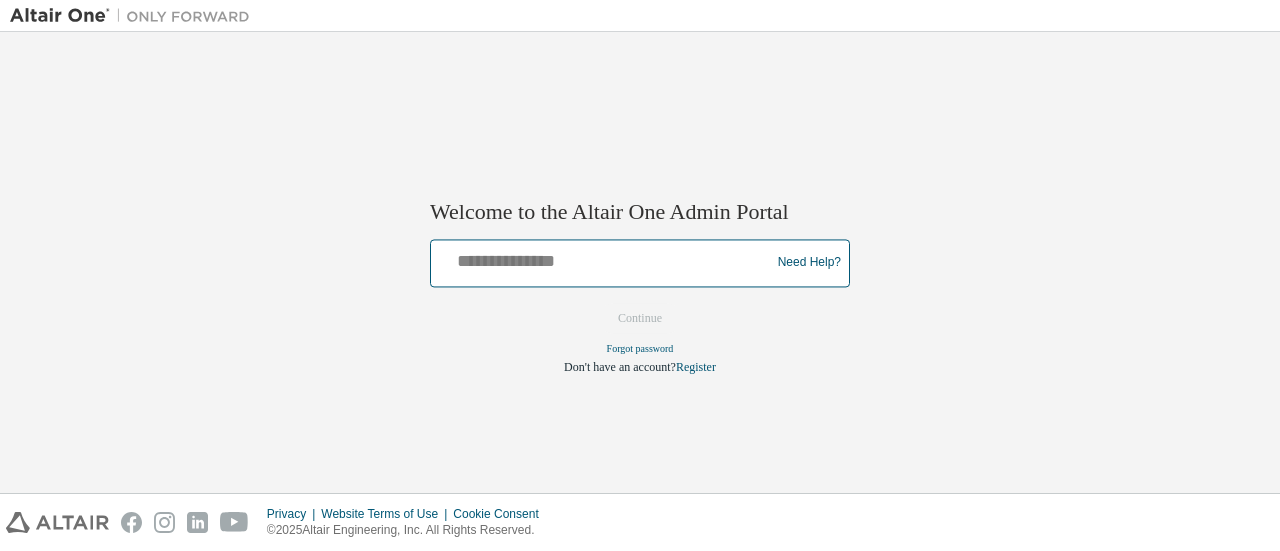 click at bounding box center (603, 258) 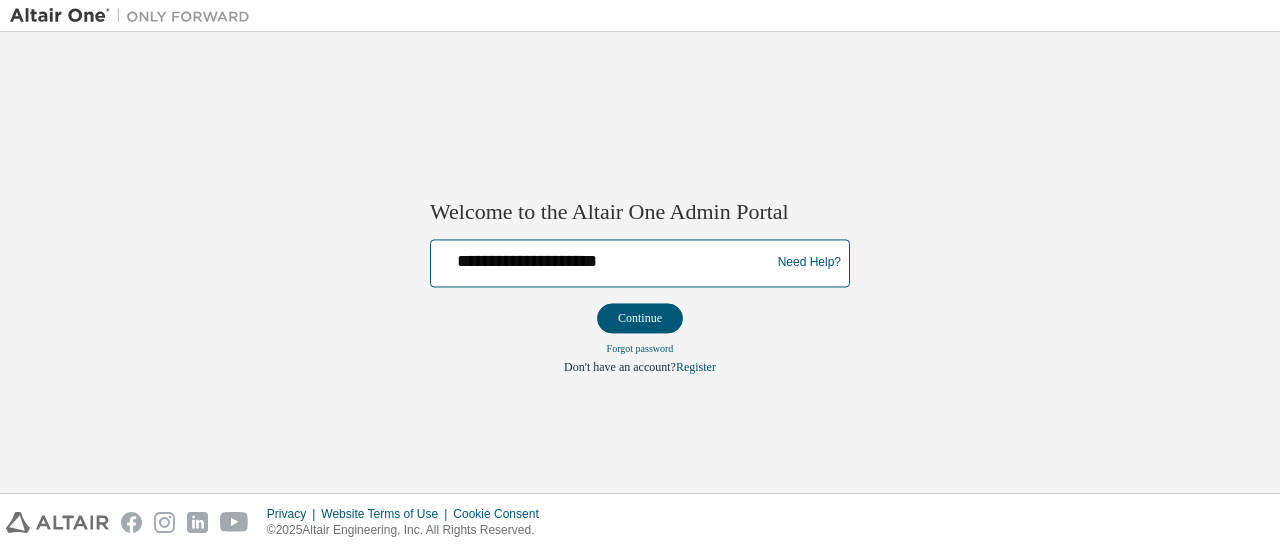 type on "**********" 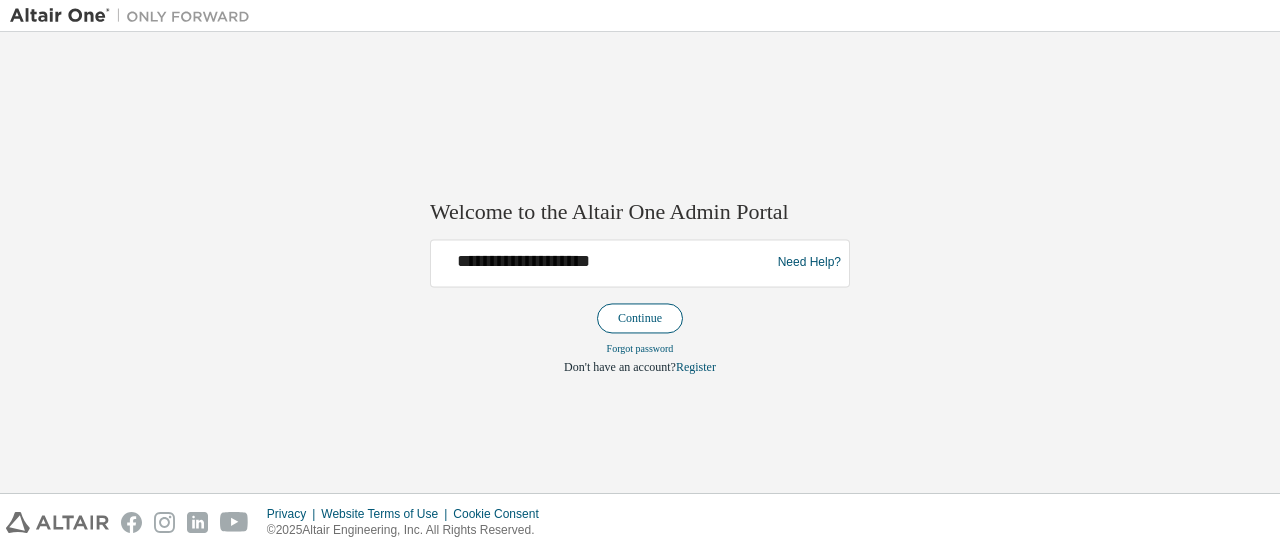 click on "Continue" at bounding box center (640, 318) 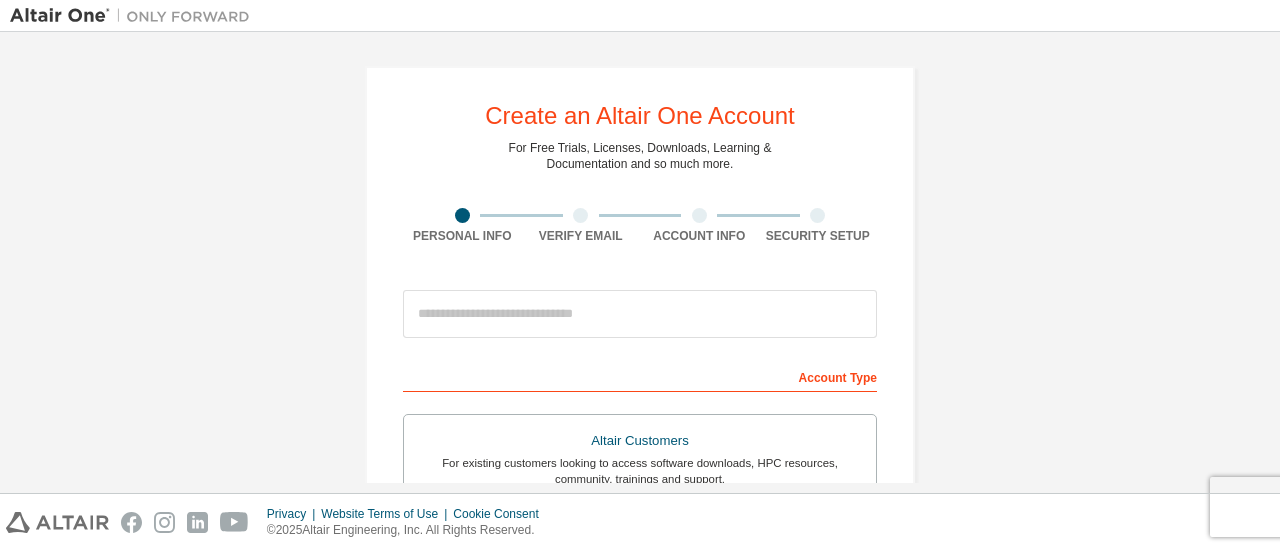 scroll, scrollTop: 0, scrollLeft: 0, axis: both 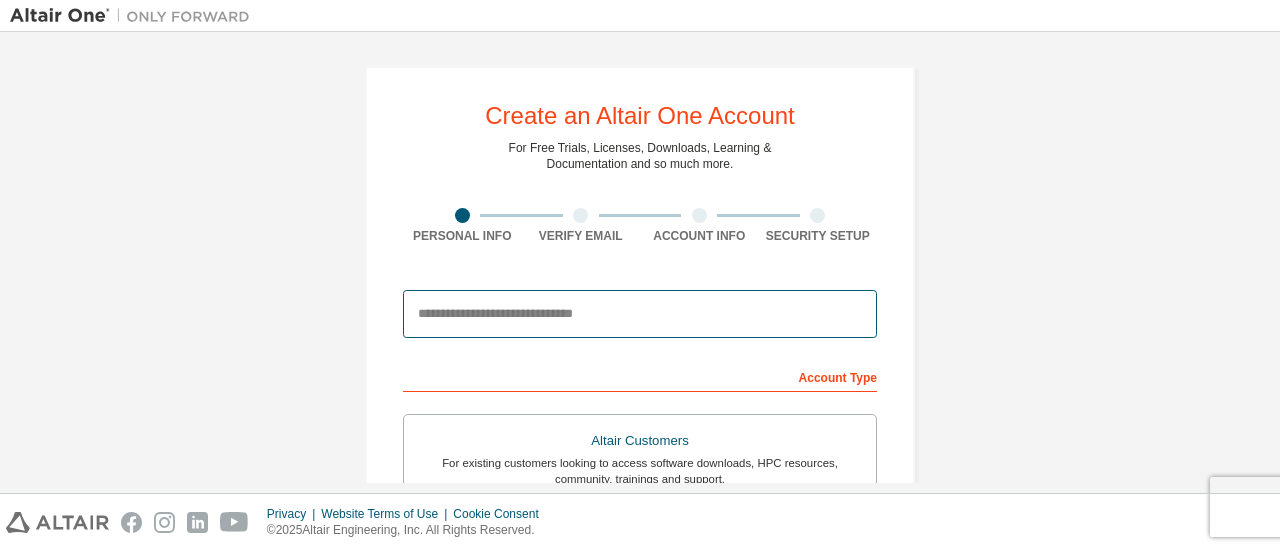 click at bounding box center [640, 314] 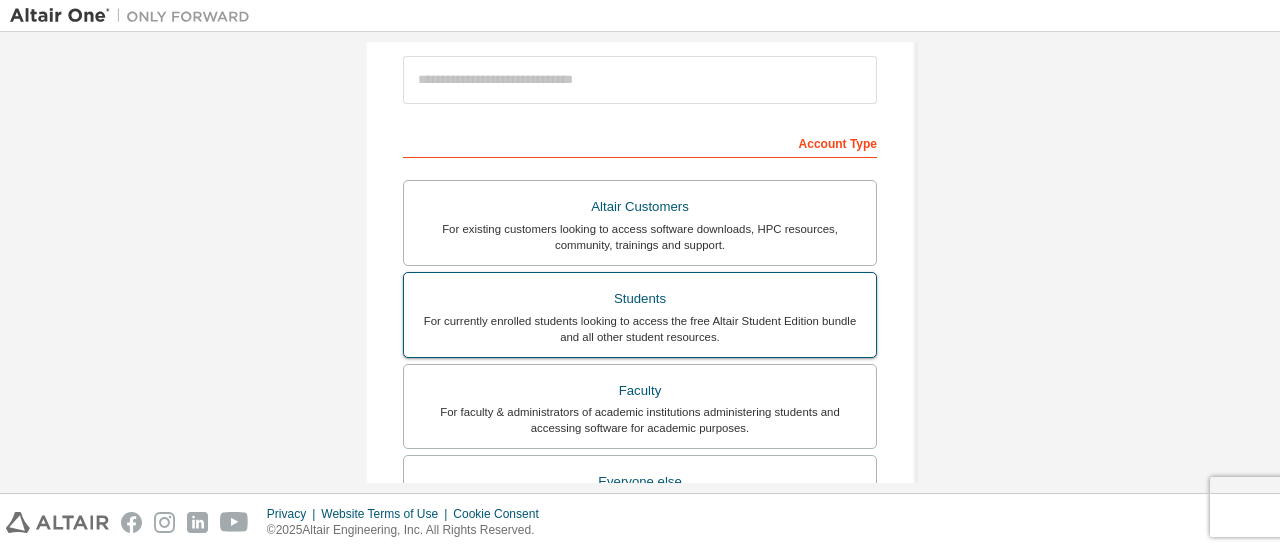 click on "For currently enrolled students looking to access the free Altair Student Edition bundle and all other student resources." at bounding box center (640, 329) 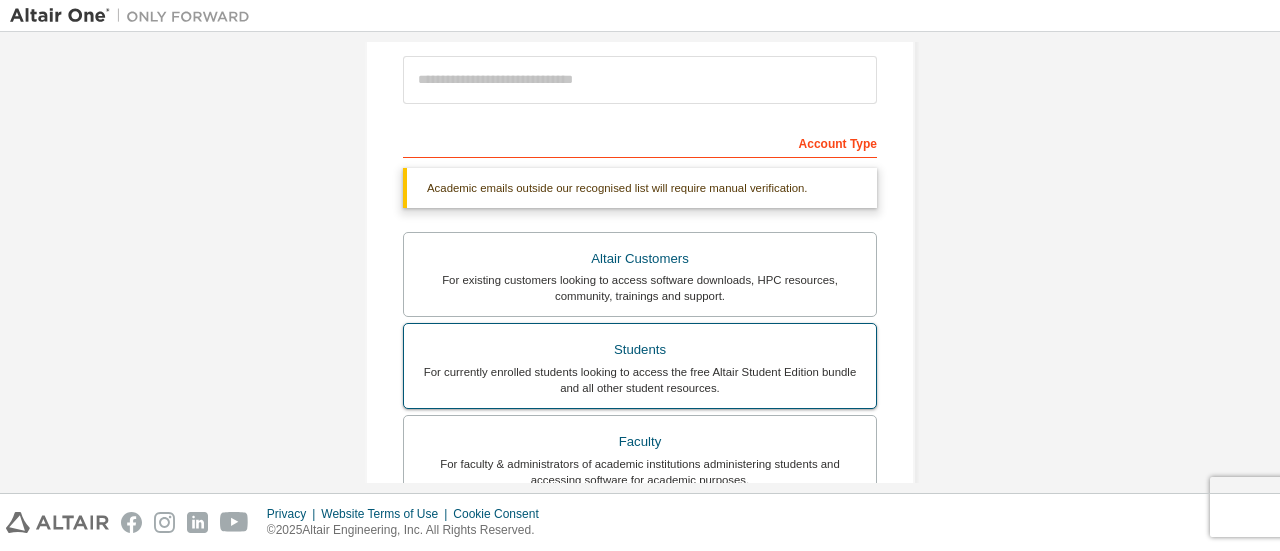 scroll, scrollTop: 0, scrollLeft: 0, axis: both 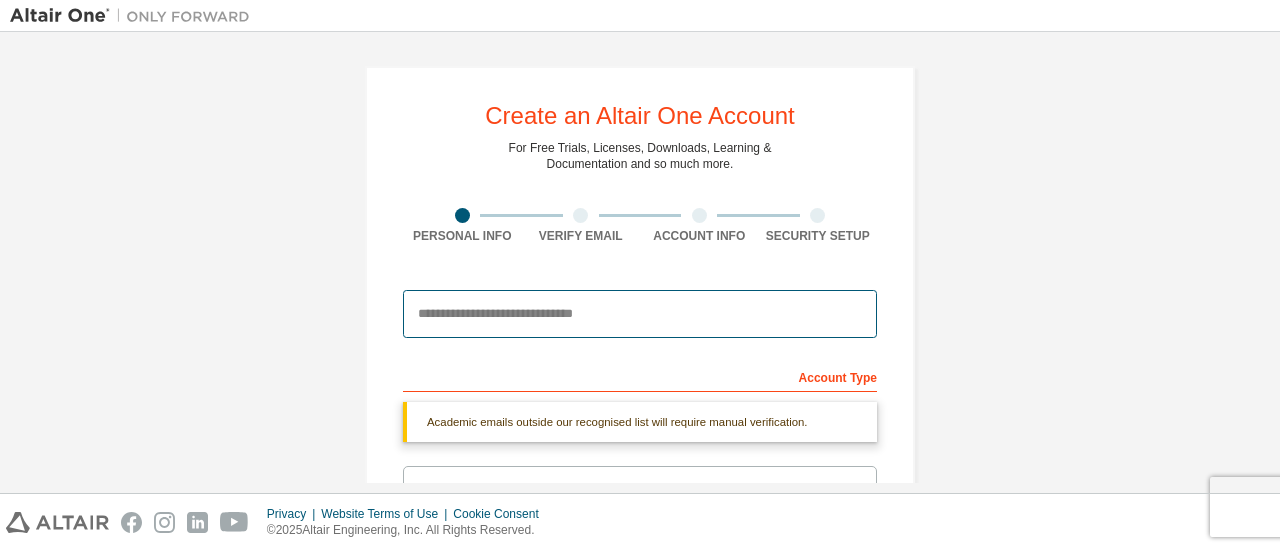 click at bounding box center (640, 314) 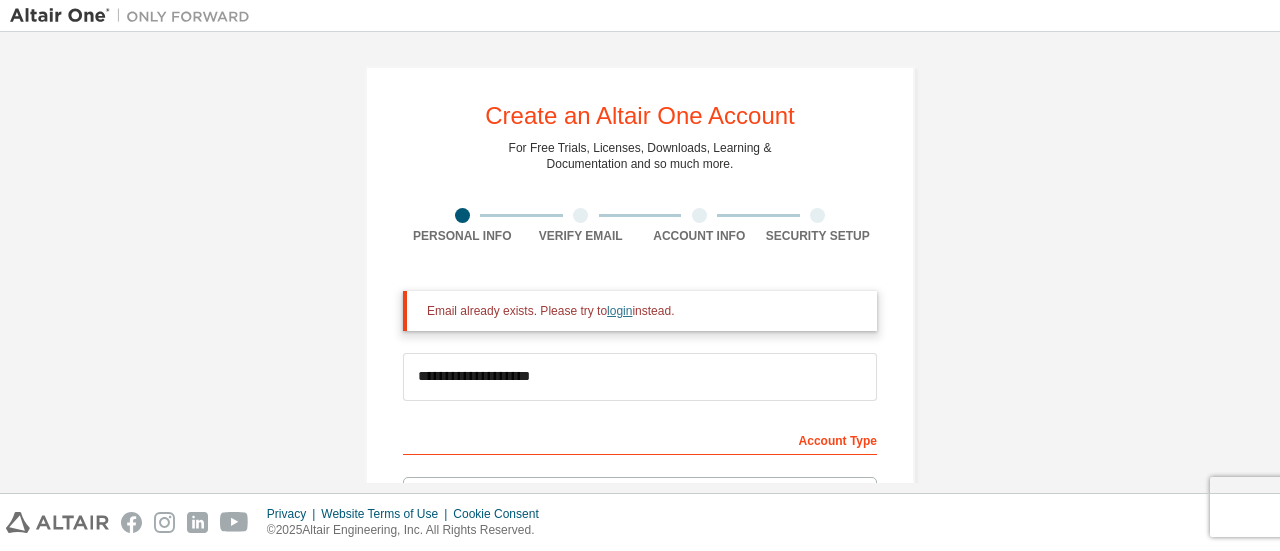 click on "login" at bounding box center [619, 311] 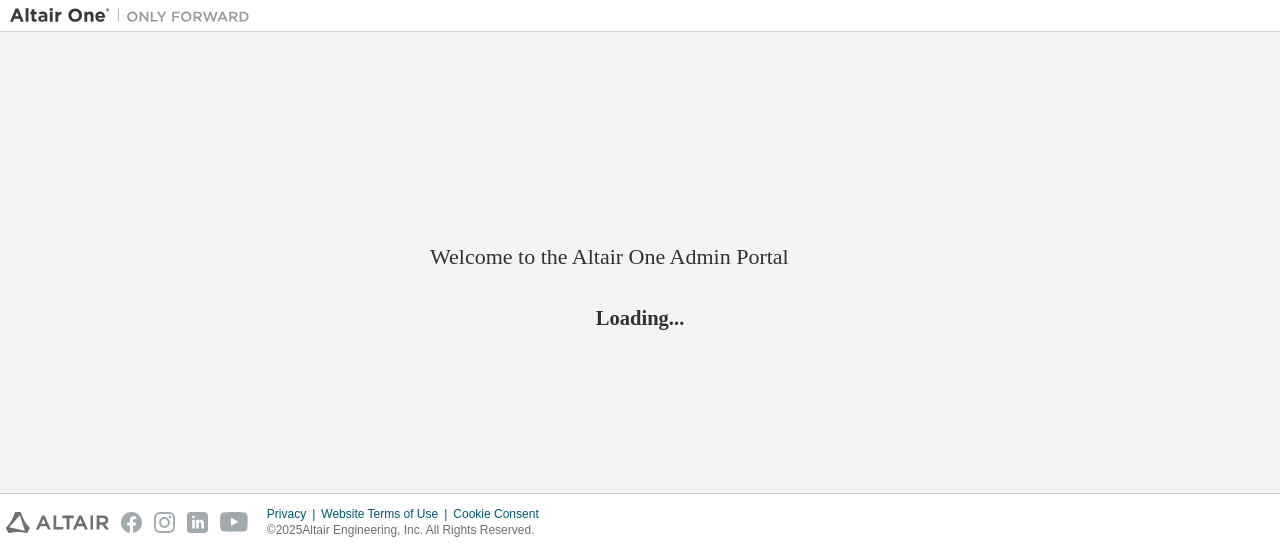 scroll, scrollTop: 0, scrollLeft: 0, axis: both 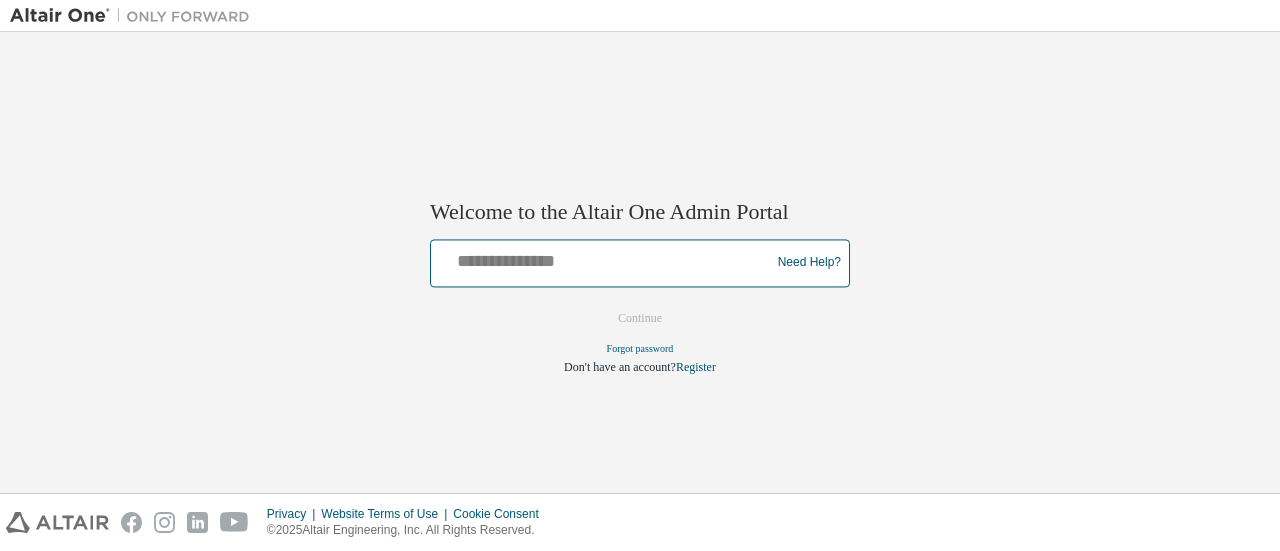 click at bounding box center [603, 258] 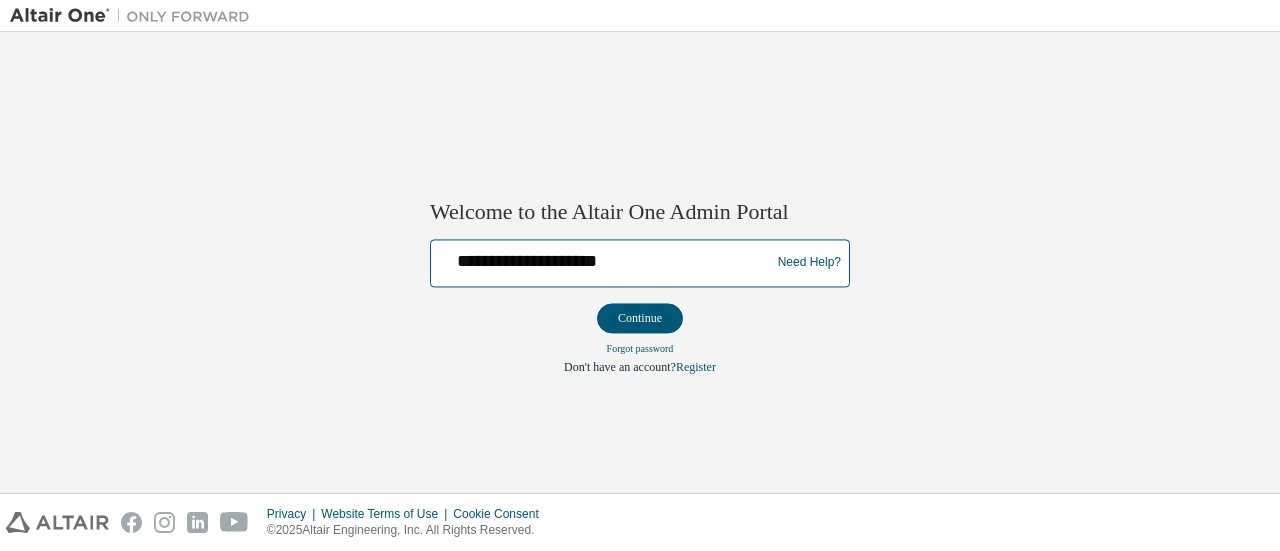 type on "**********" 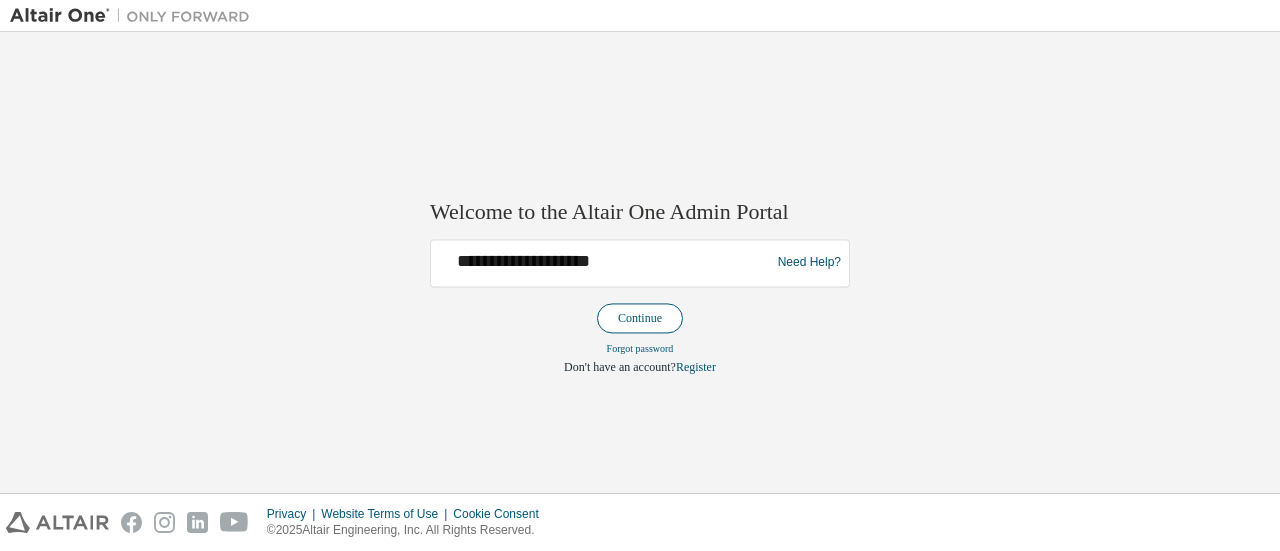 click on "Continue" at bounding box center [640, 318] 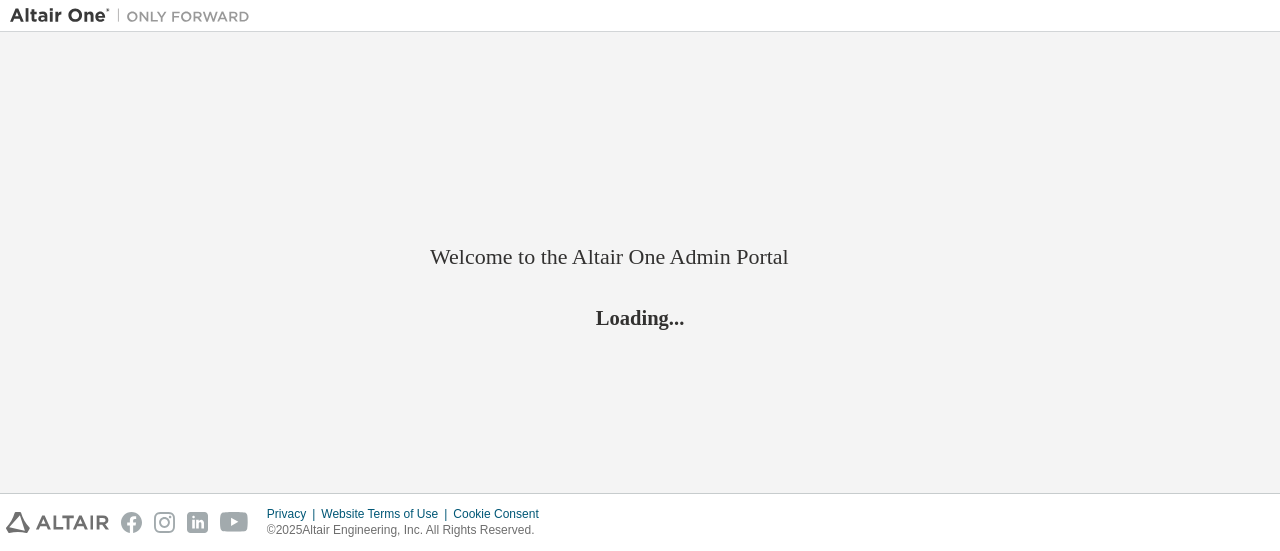 scroll, scrollTop: 0, scrollLeft: 0, axis: both 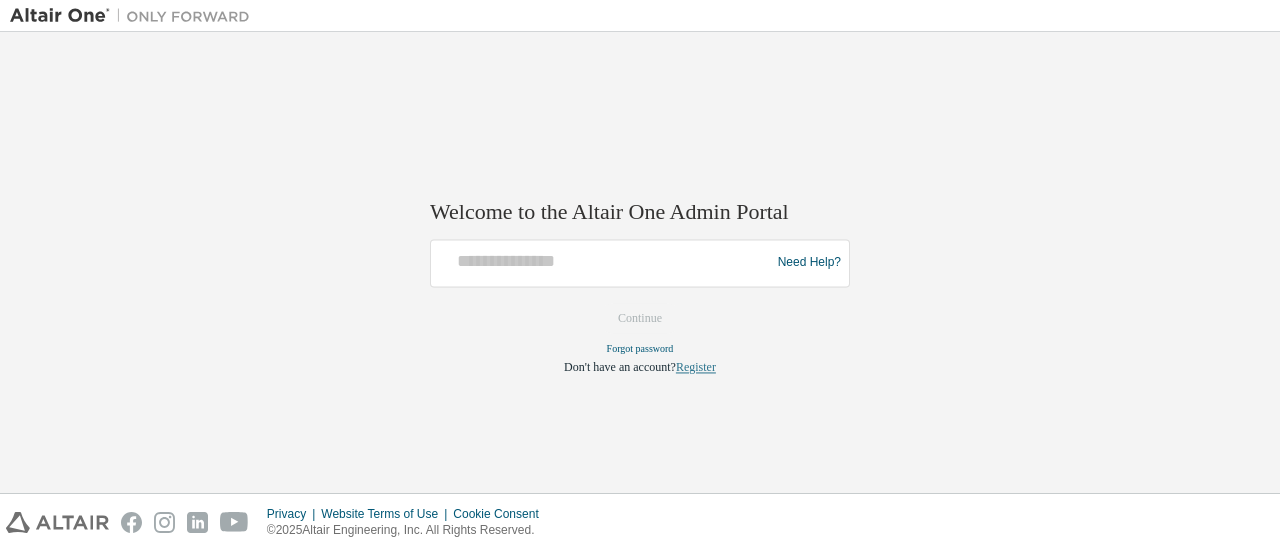 click on "Register" at bounding box center (696, 367) 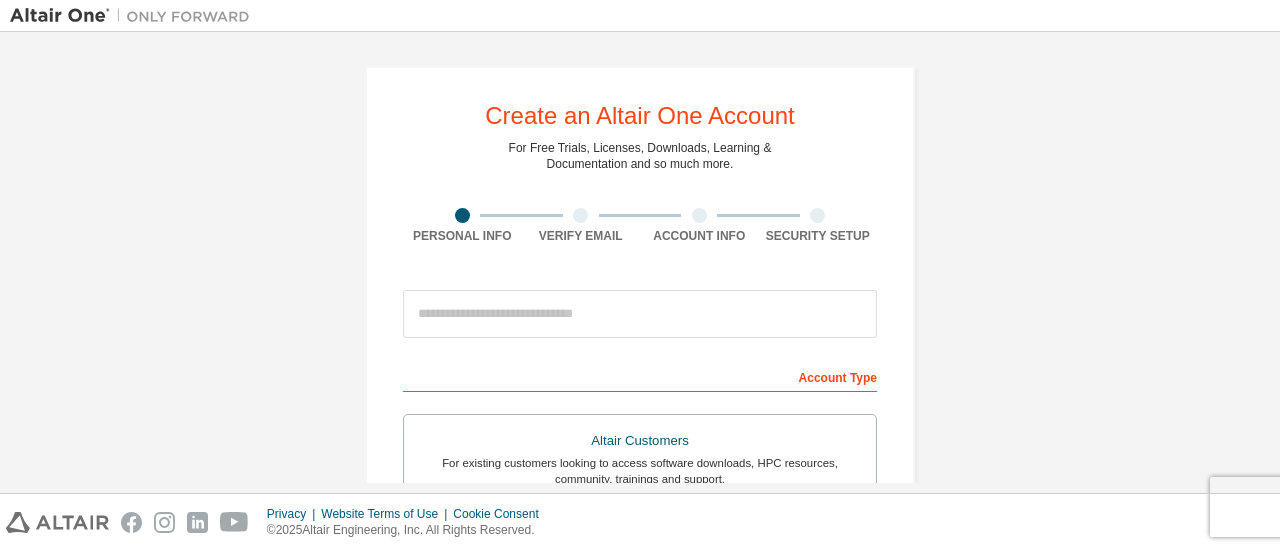 scroll, scrollTop: 0, scrollLeft: 0, axis: both 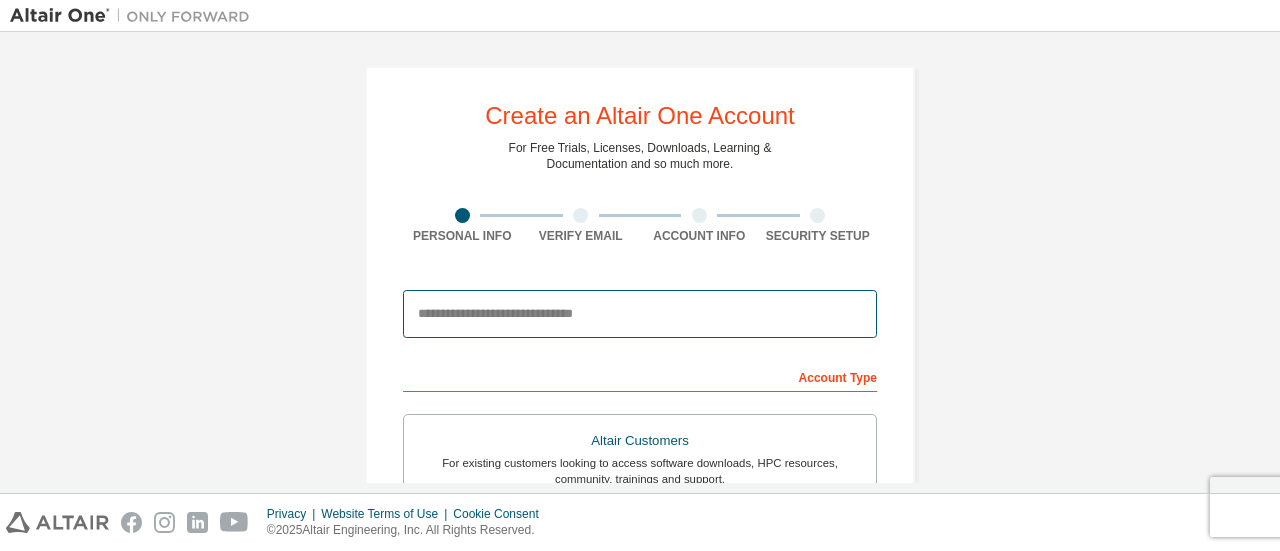 click at bounding box center [640, 314] 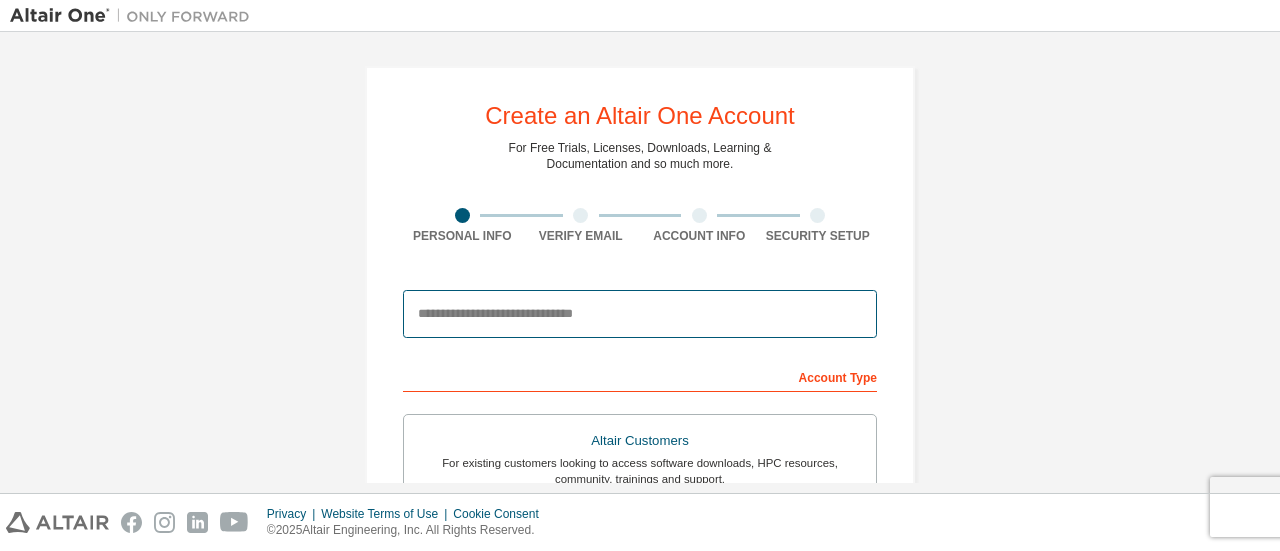 type on "**********" 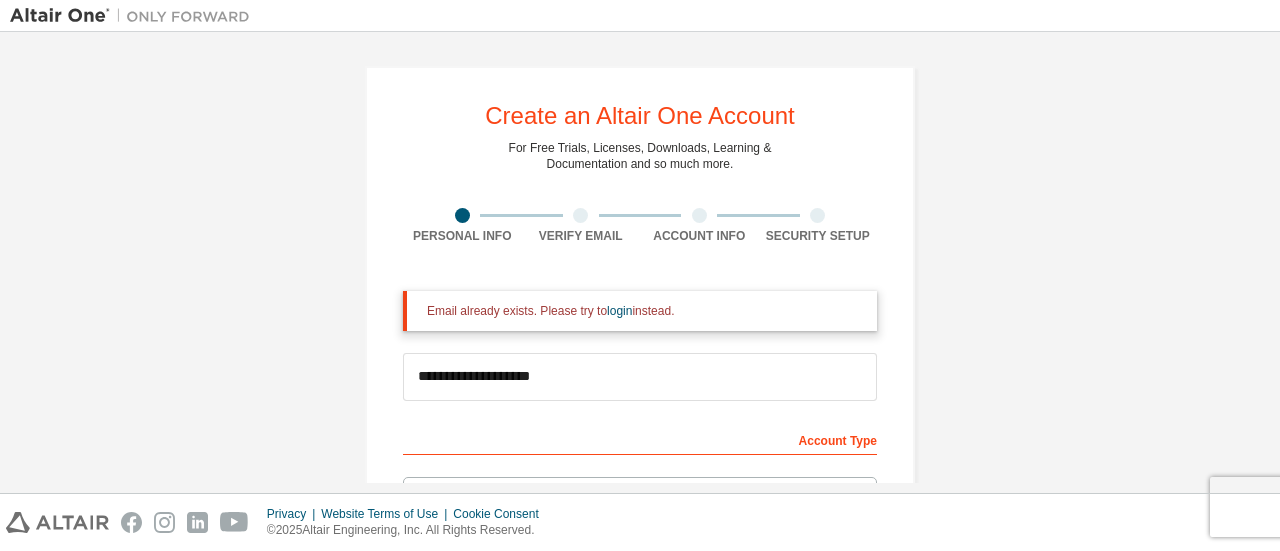 click at bounding box center (699, 215) 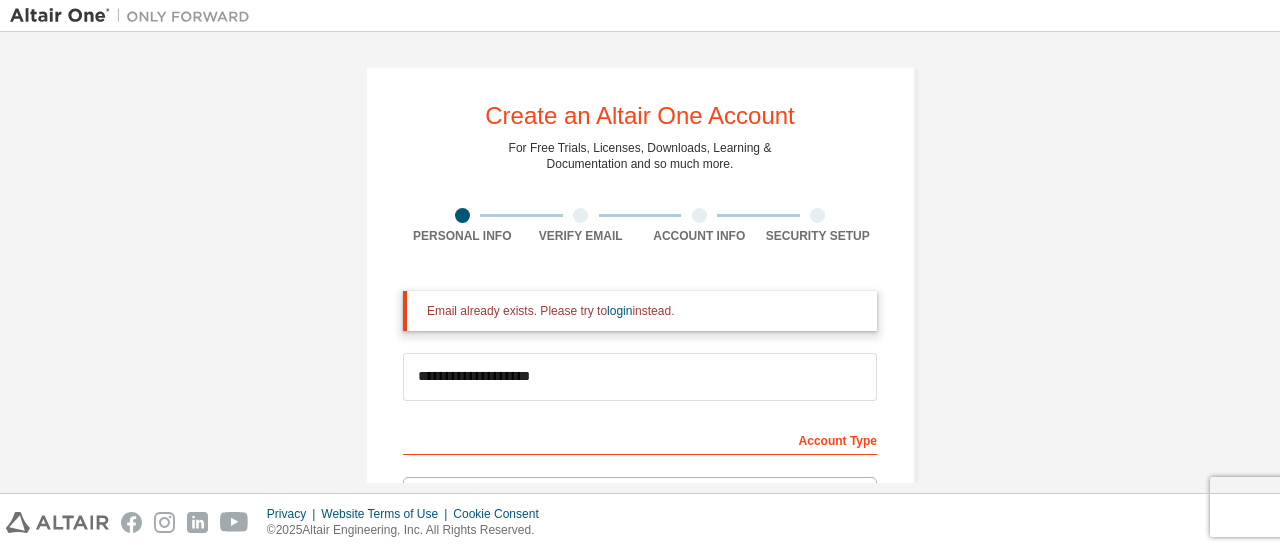 click at bounding box center (818, 215) 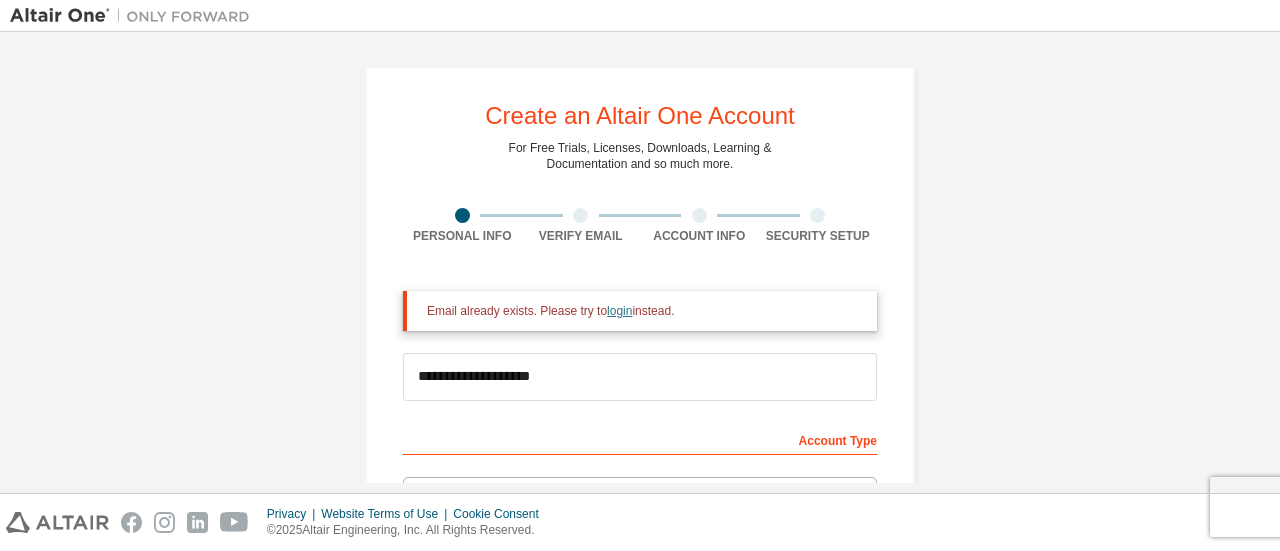 click on "login" at bounding box center (619, 311) 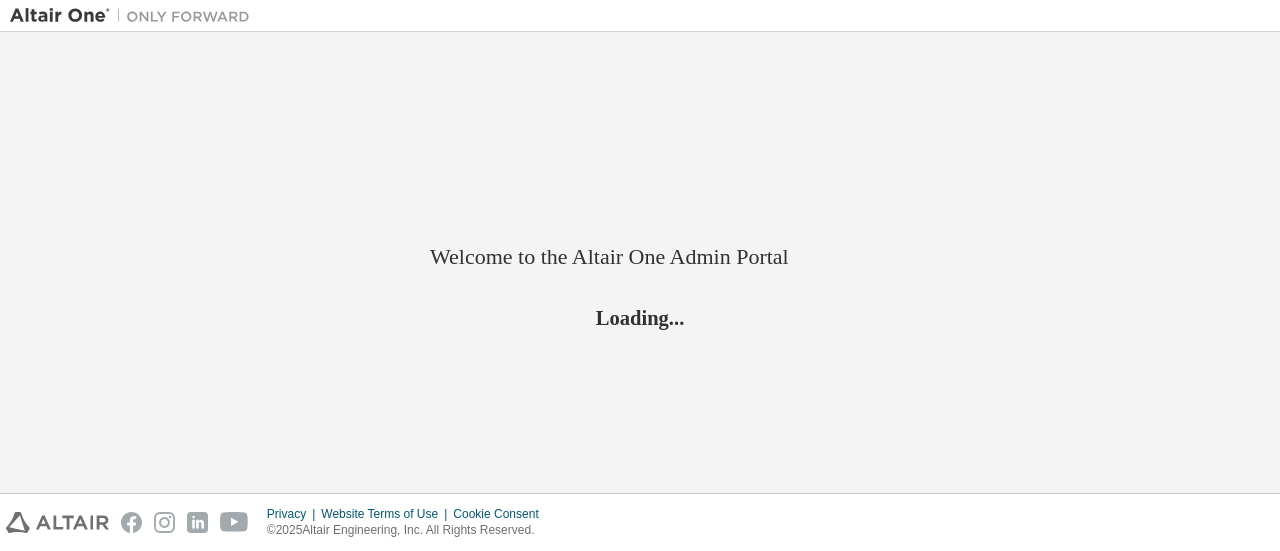 scroll, scrollTop: 0, scrollLeft: 0, axis: both 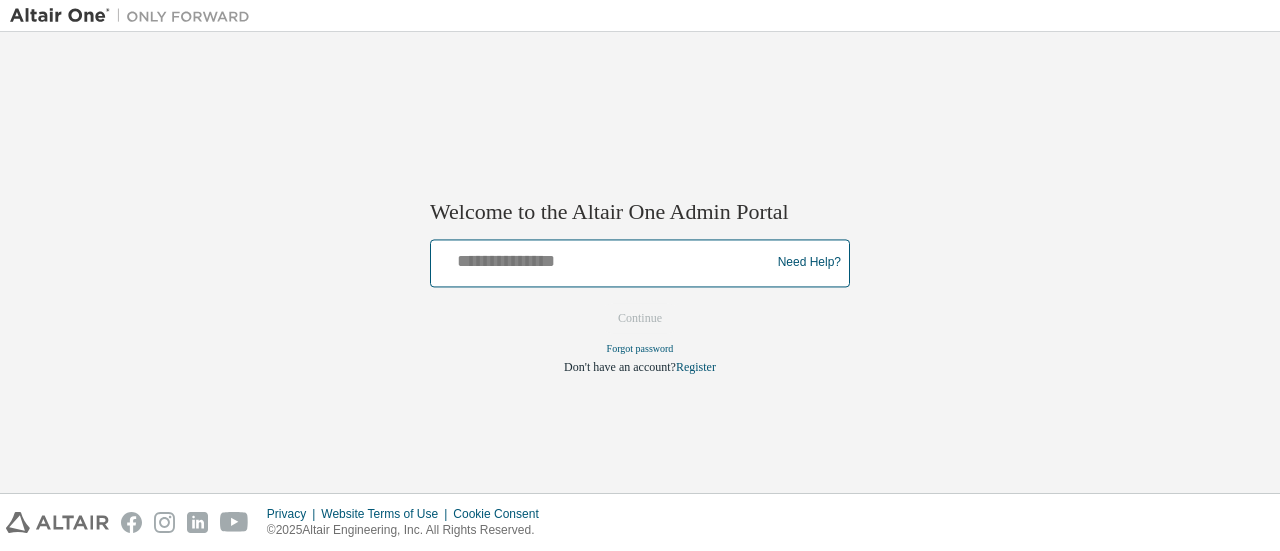 click at bounding box center [603, 258] 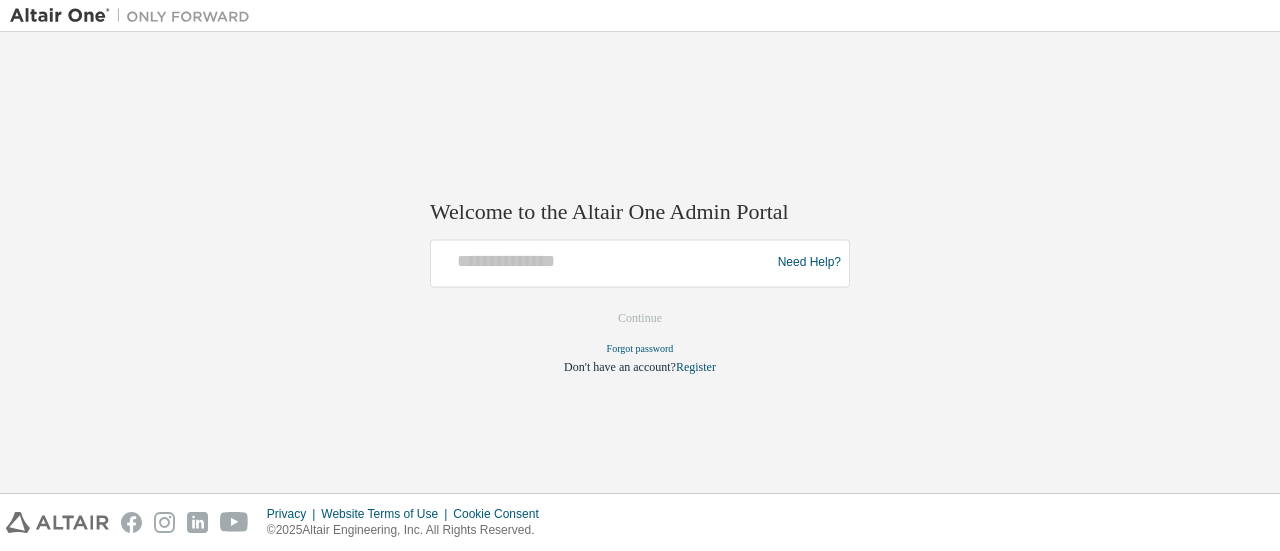 click on "Welcome to the Altair One Admin Portal Need Help? Please make sure that you provide your Global Login as
email (e.g. @example.com, @example.com) Please enter a valid e-mail address. Continue Forgot password Don't have an account?  Register" at bounding box center (640, 262) 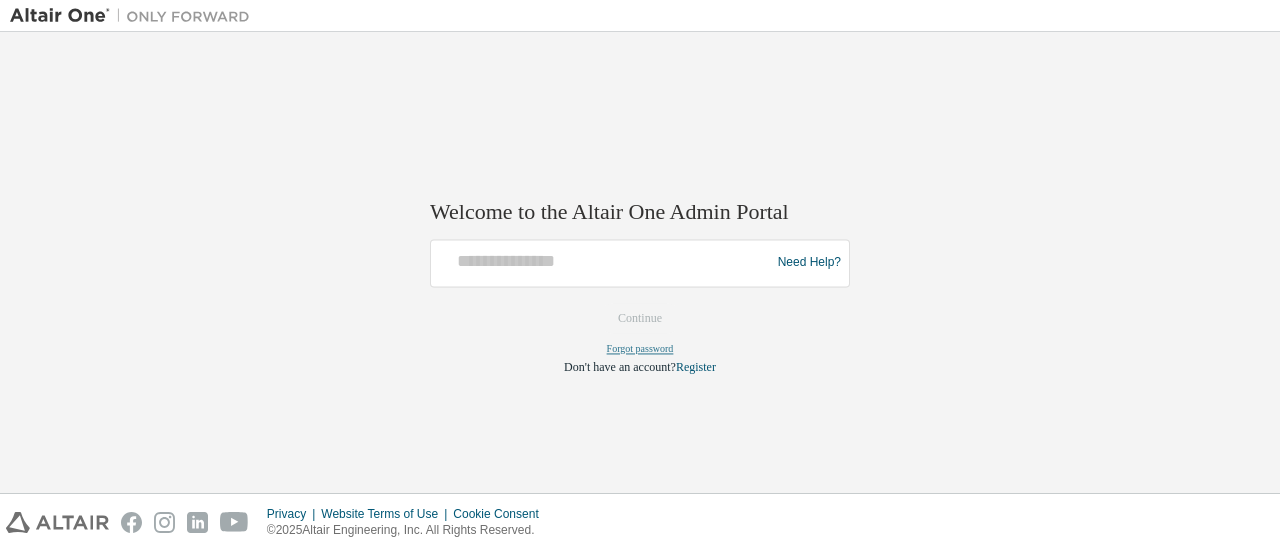 click on "Forgot password" at bounding box center [640, 348] 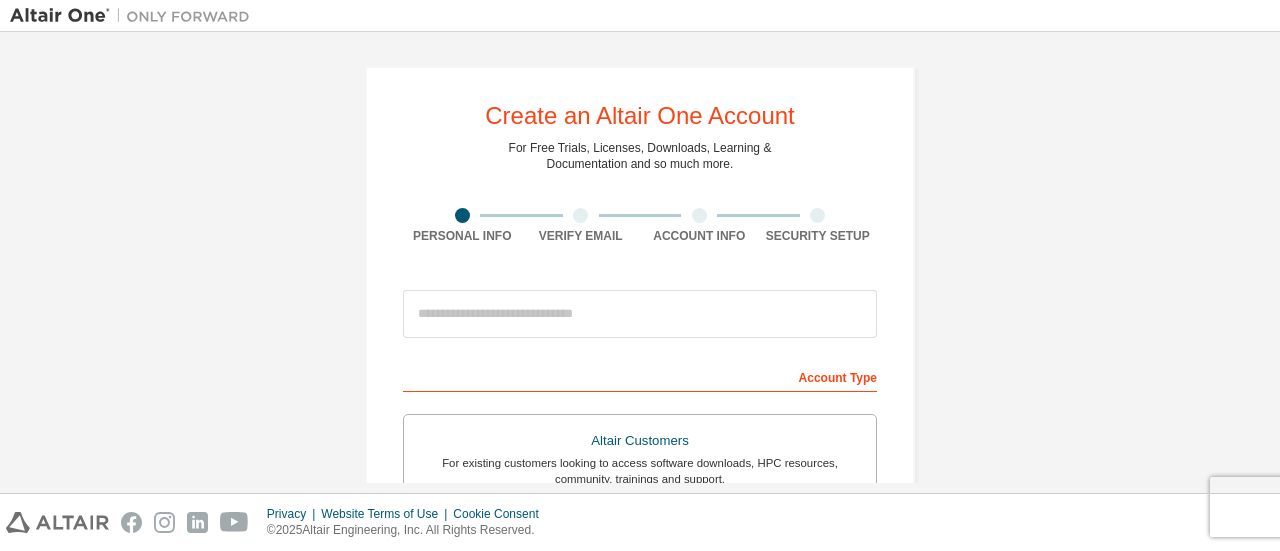 scroll, scrollTop: 0, scrollLeft: 0, axis: both 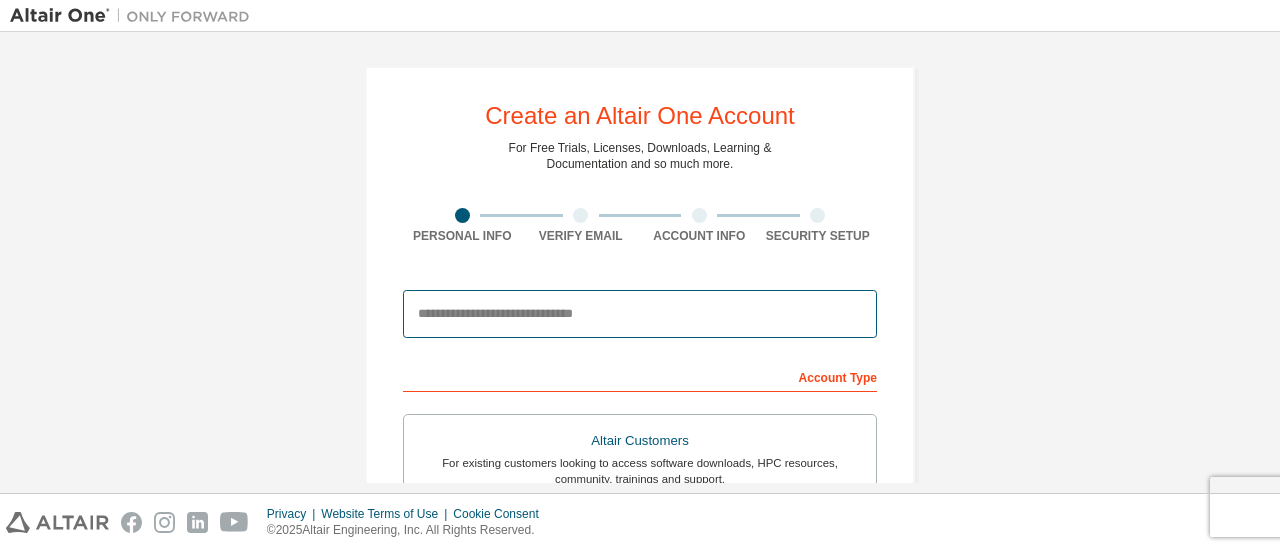 click at bounding box center [640, 314] 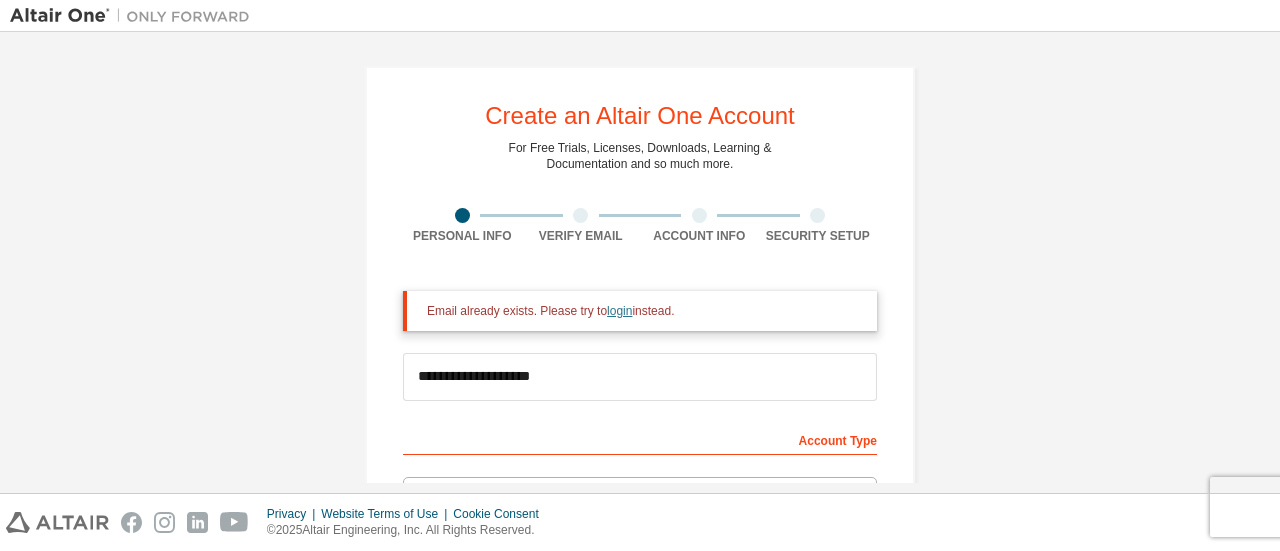 click on "login" at bounding box center (619, 311) 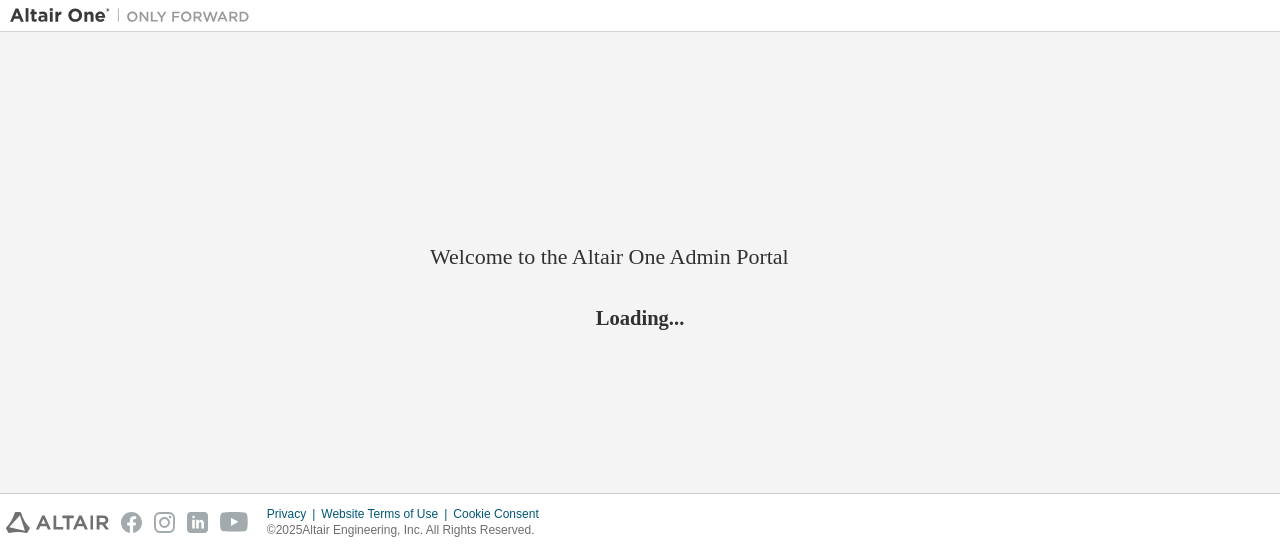 scroll, scrollTop: 0, scrollLeft: 0, axis: both 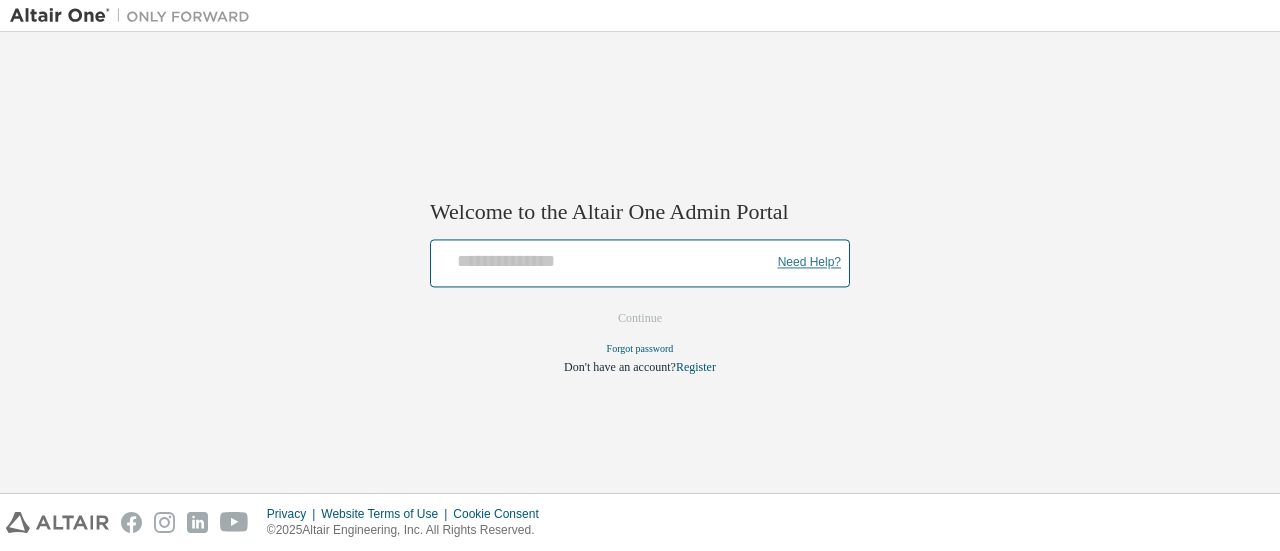 click on "Need Help?" at bounding box center (809, 263) 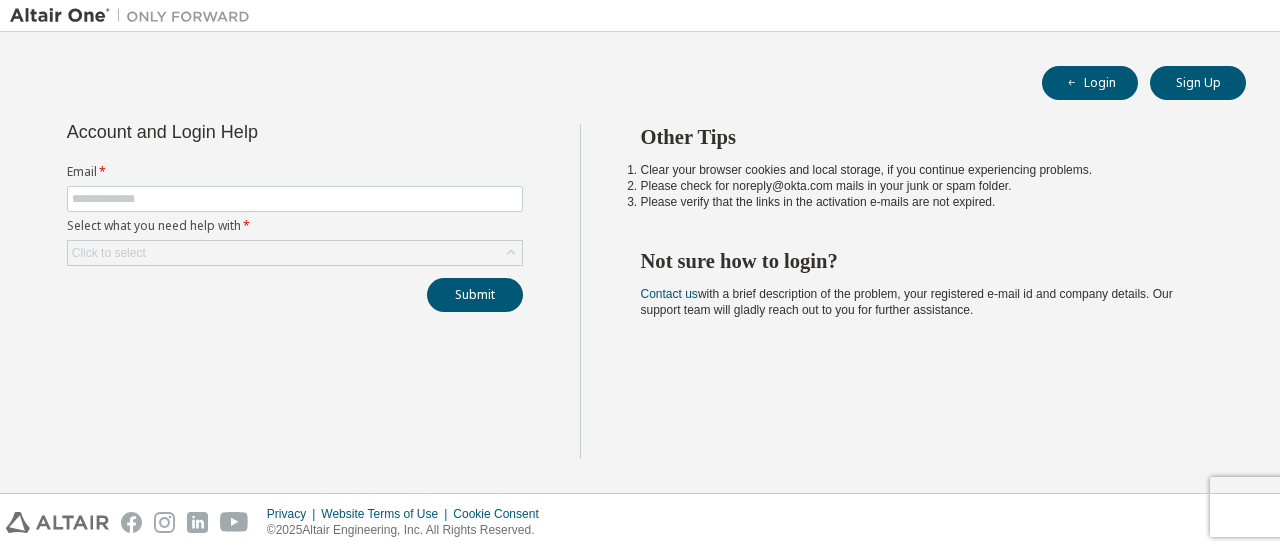 scroll, scrollTop: 0, scrollLeft: 0, axis: both 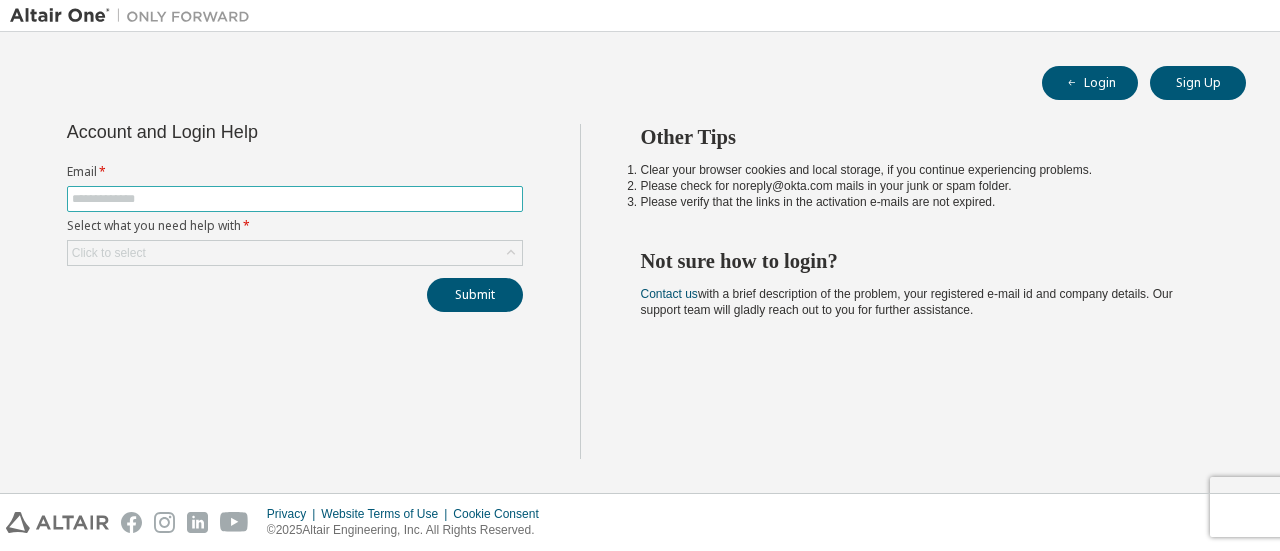 click at bounding box center [295, 199] 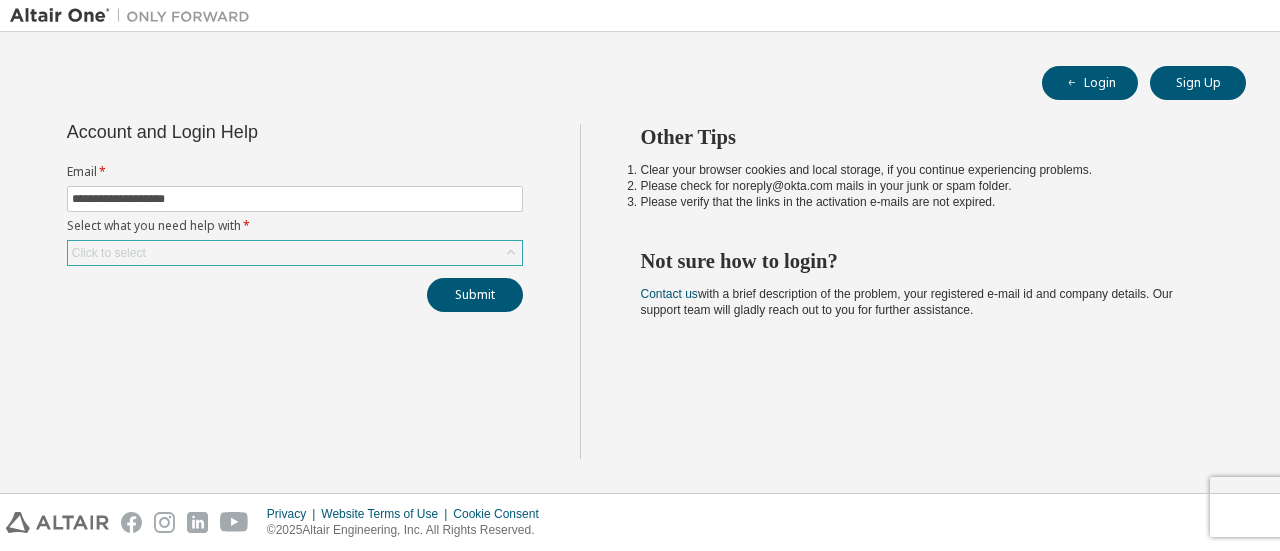click on "Click to select" at bounding box center (295, 253) 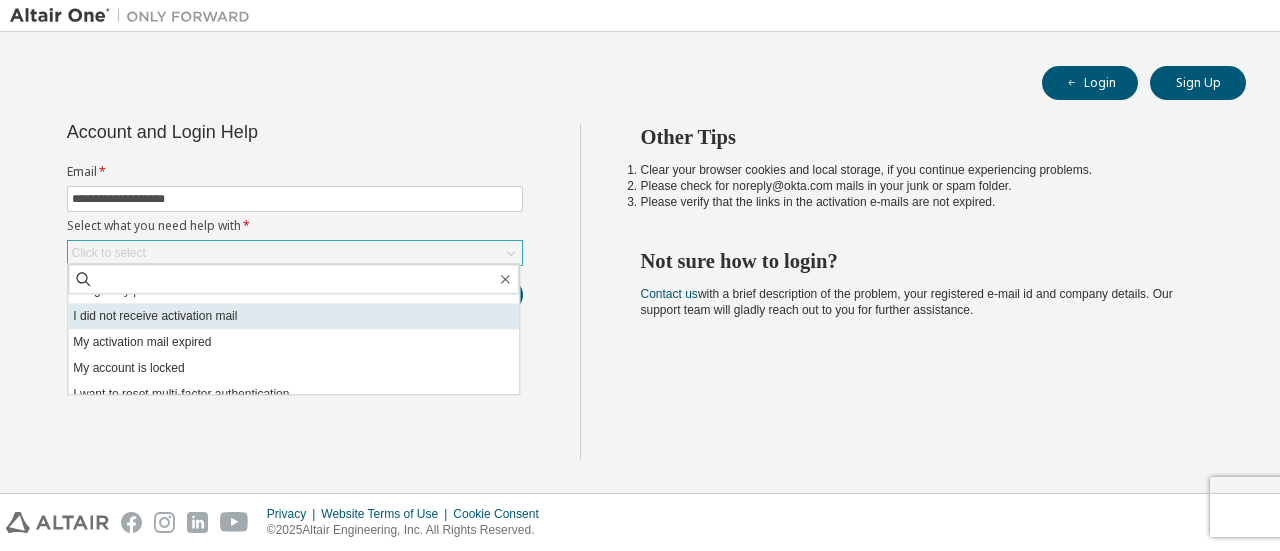 scroll, scrollTop: 0, scrollLeft: 0, axis: both 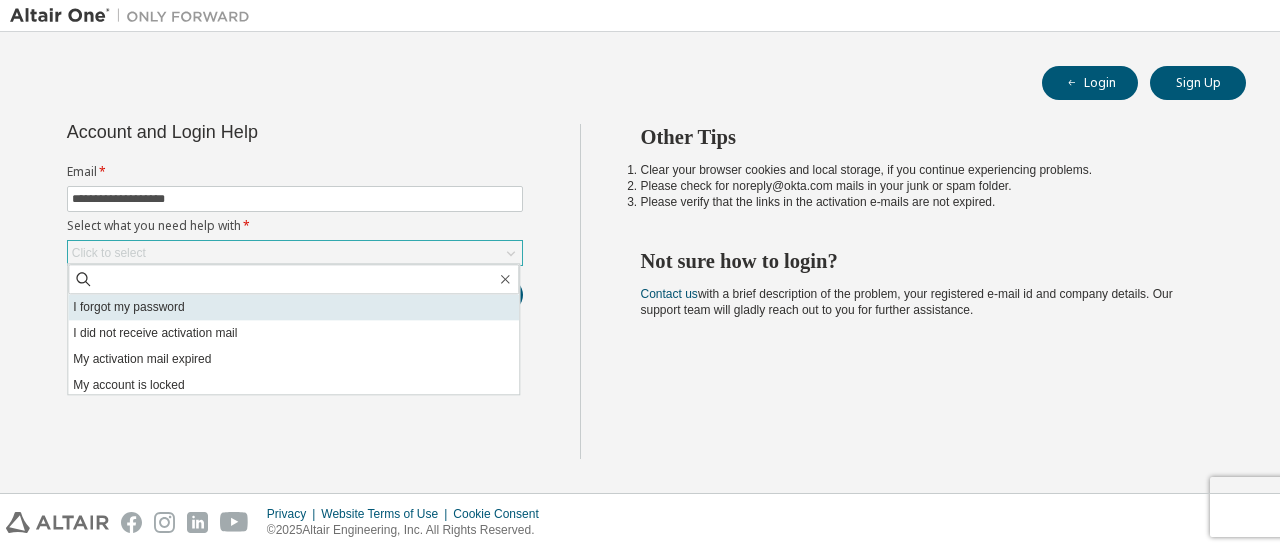 click on "I forgot my password" at bounding box center (293, 307) 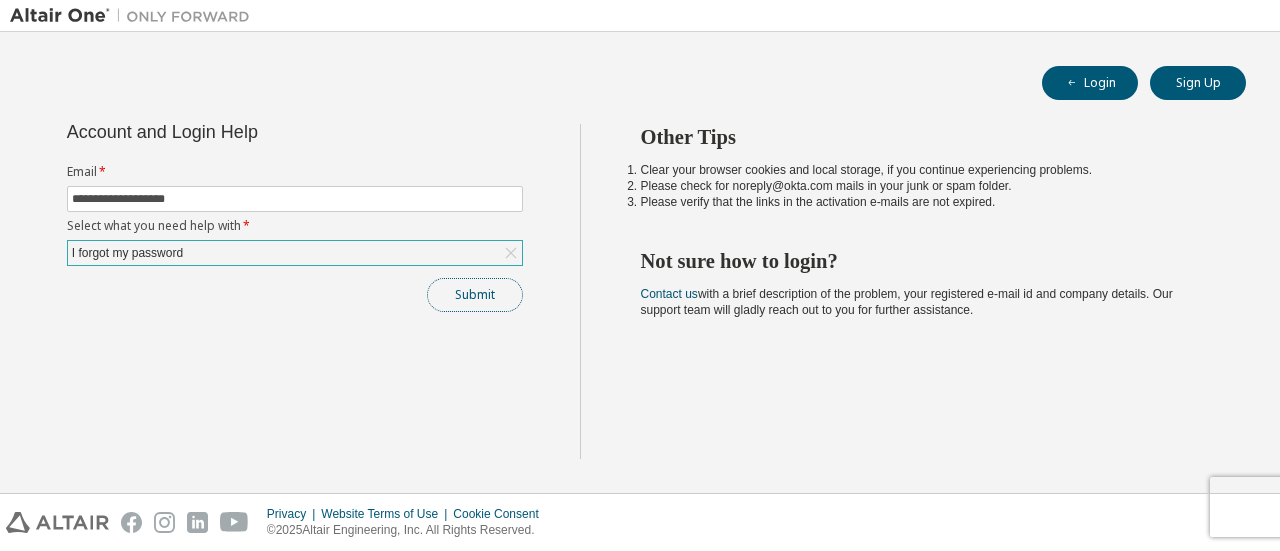 click on "Submit" at bounding box center (475, 295) 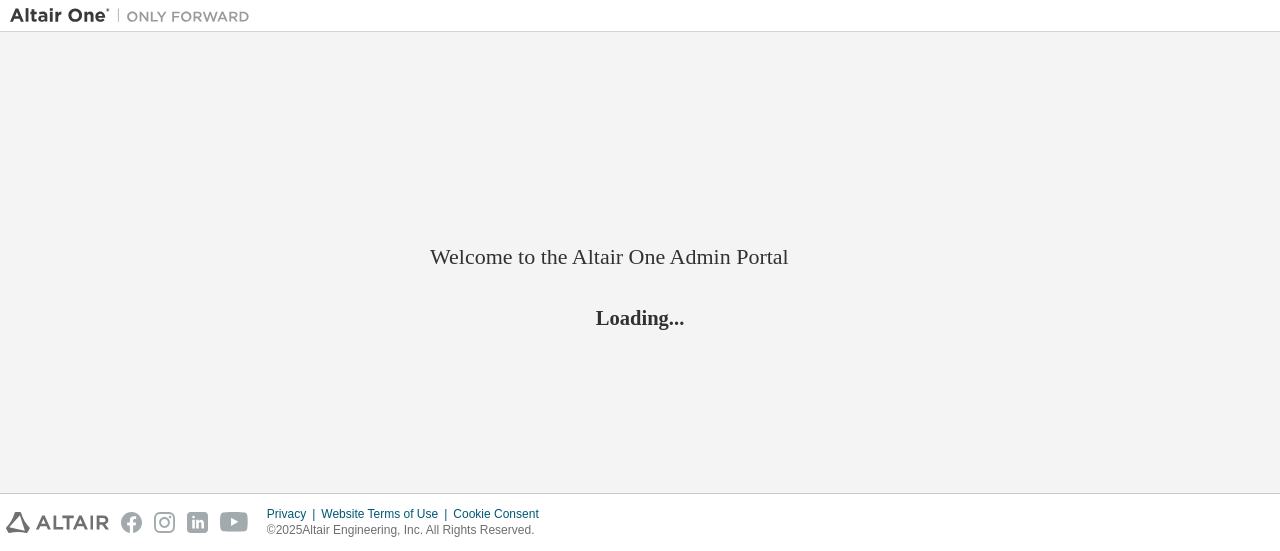 scroll, scrollTop: 0, scrollLeft: 0, axis: both 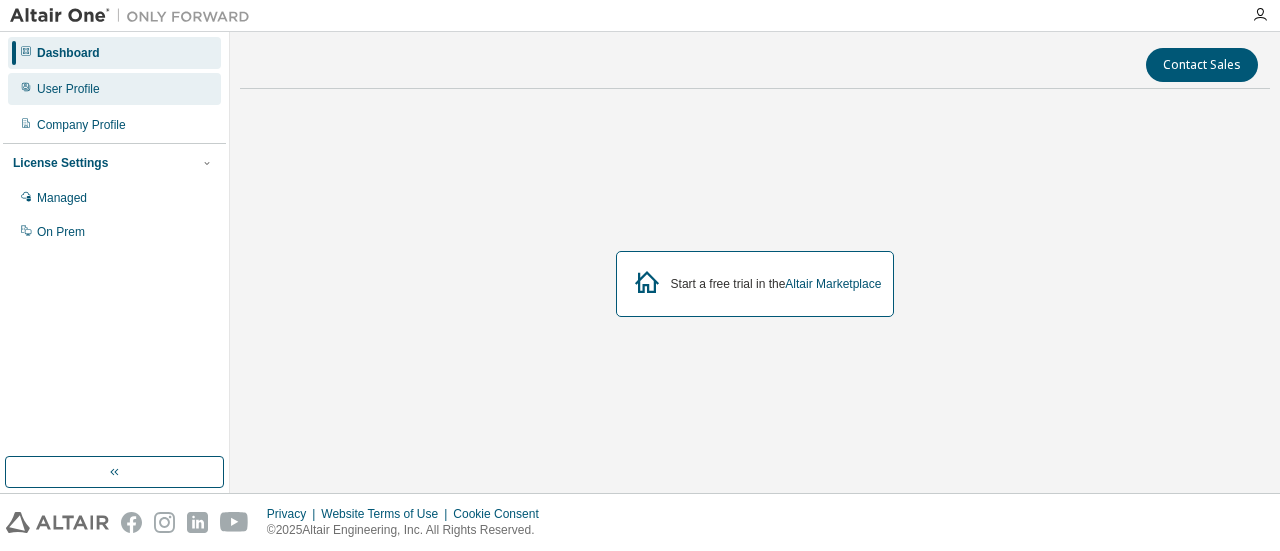 click on "User Profile" at bounding box center [68, 89] 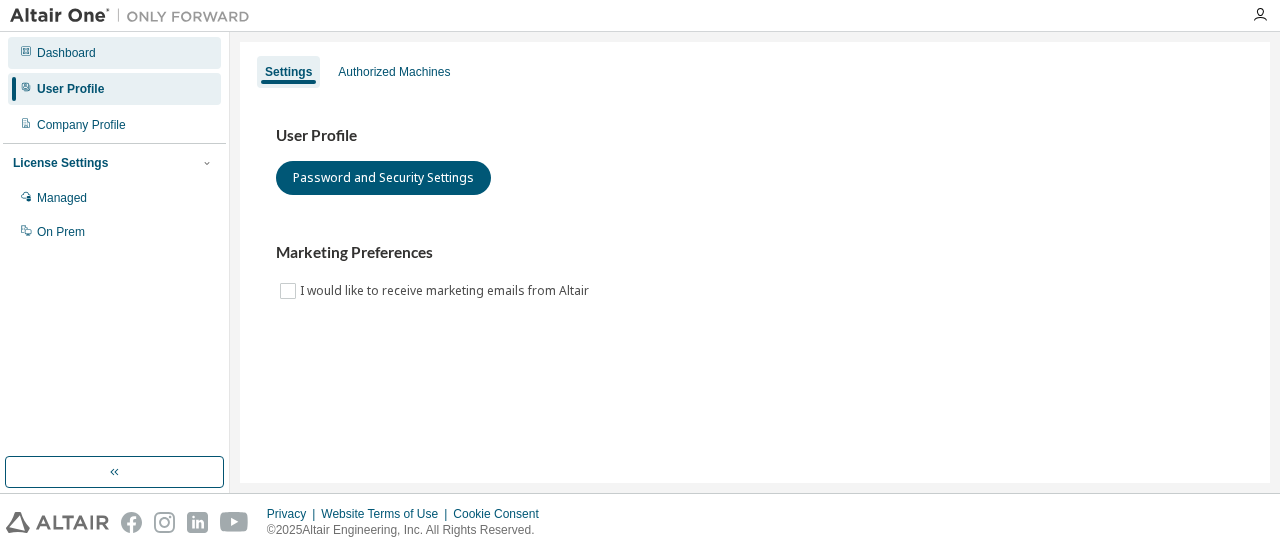click on "Dashboard" at bounding box center [66, 53] 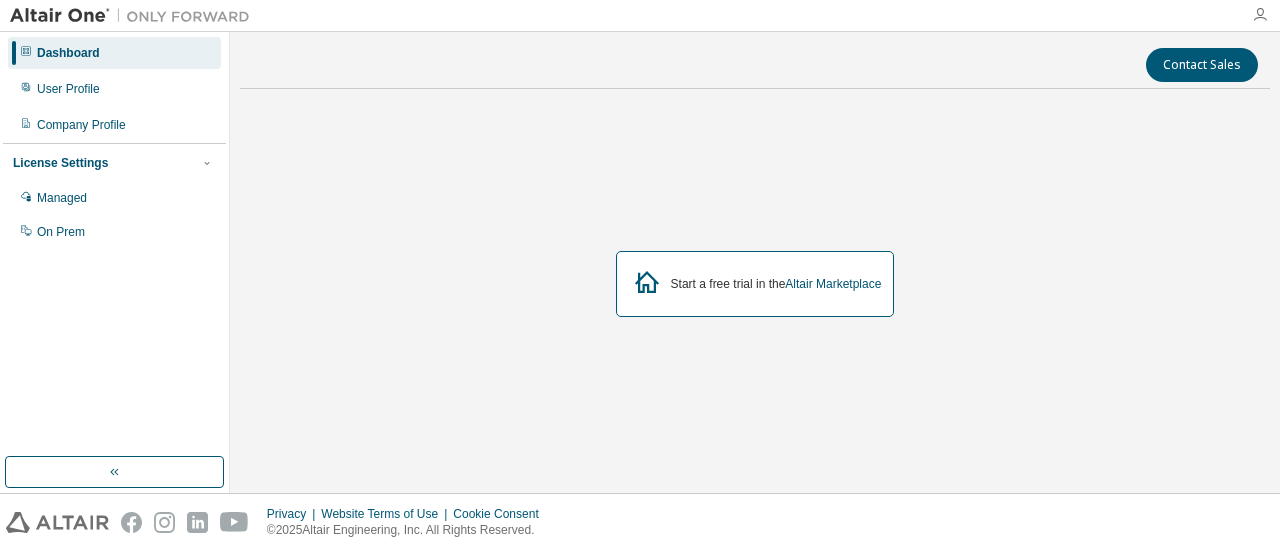 click at bounding box center (1260, 15) 